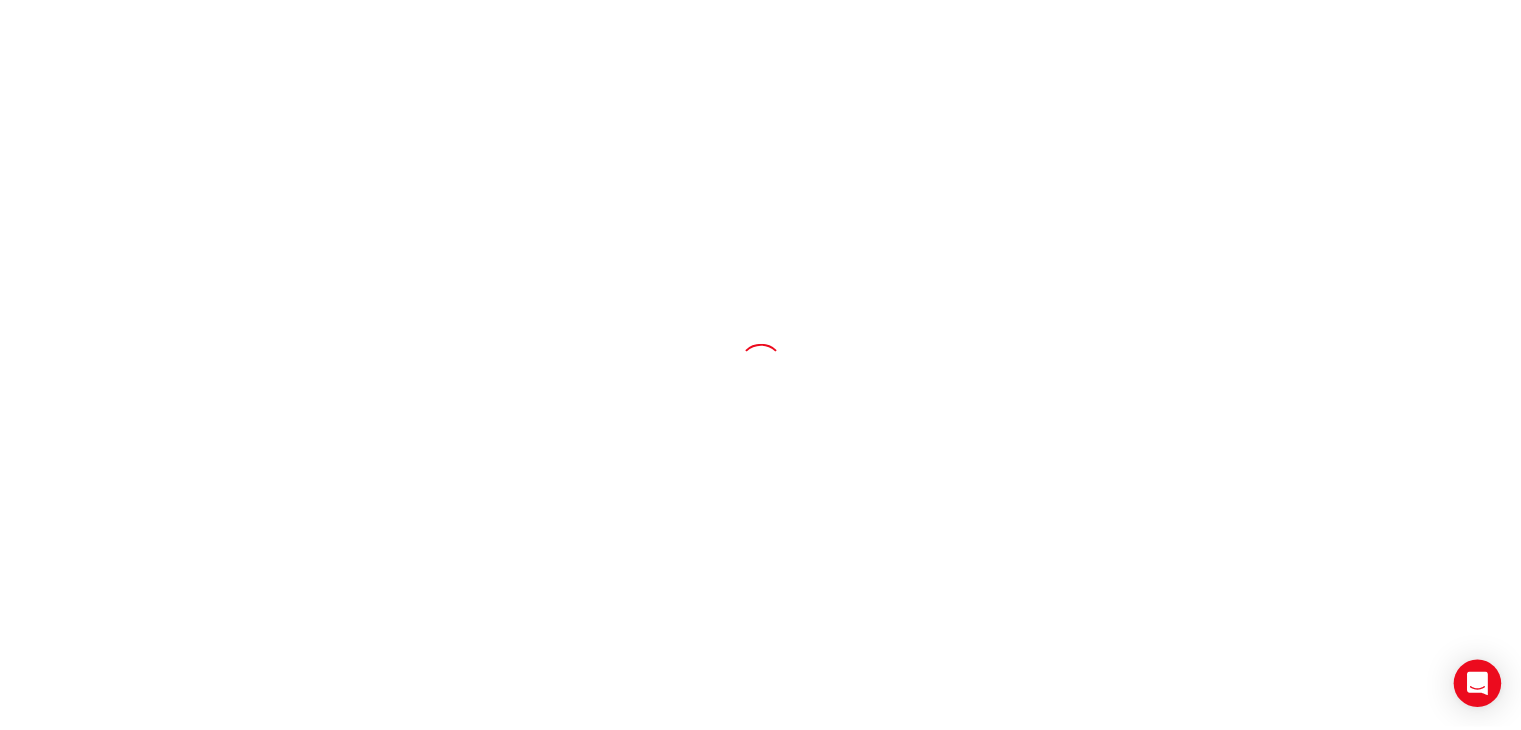 scroll, scrollTop: 0, scrollLeft: 0, axis: both 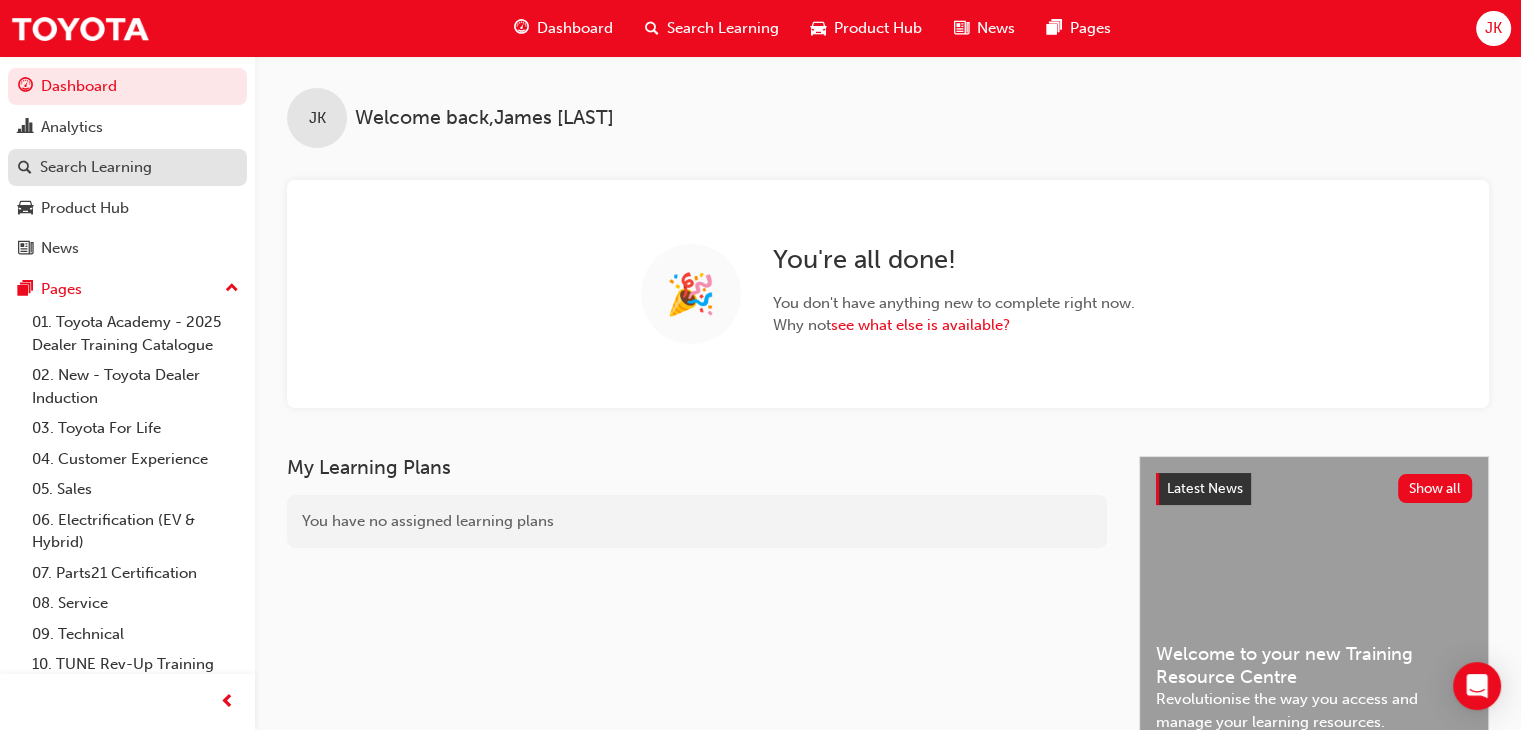 click on "Search Learning" at bounding box center [127, 167] 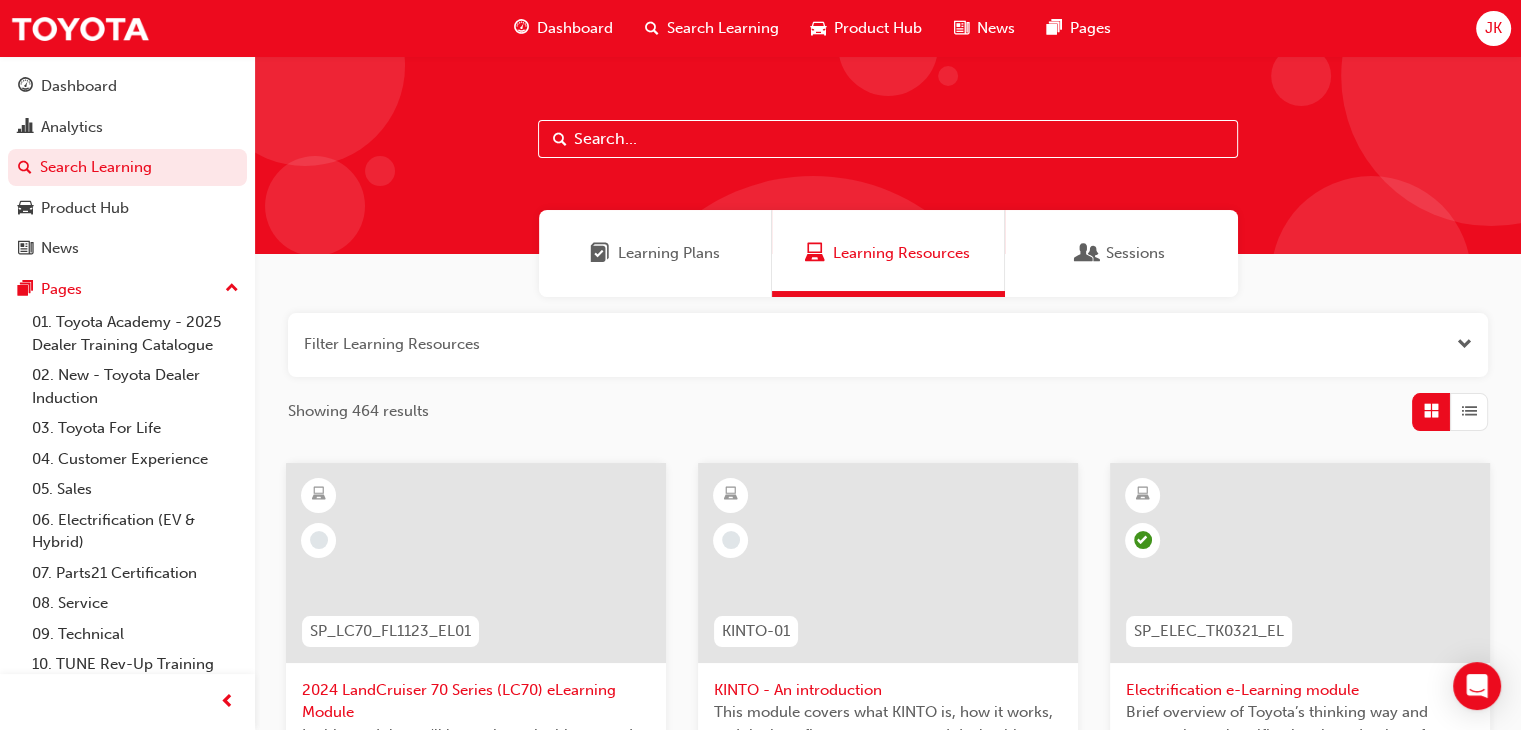 click on "Learning Resources" at bounding box center (901, 253) 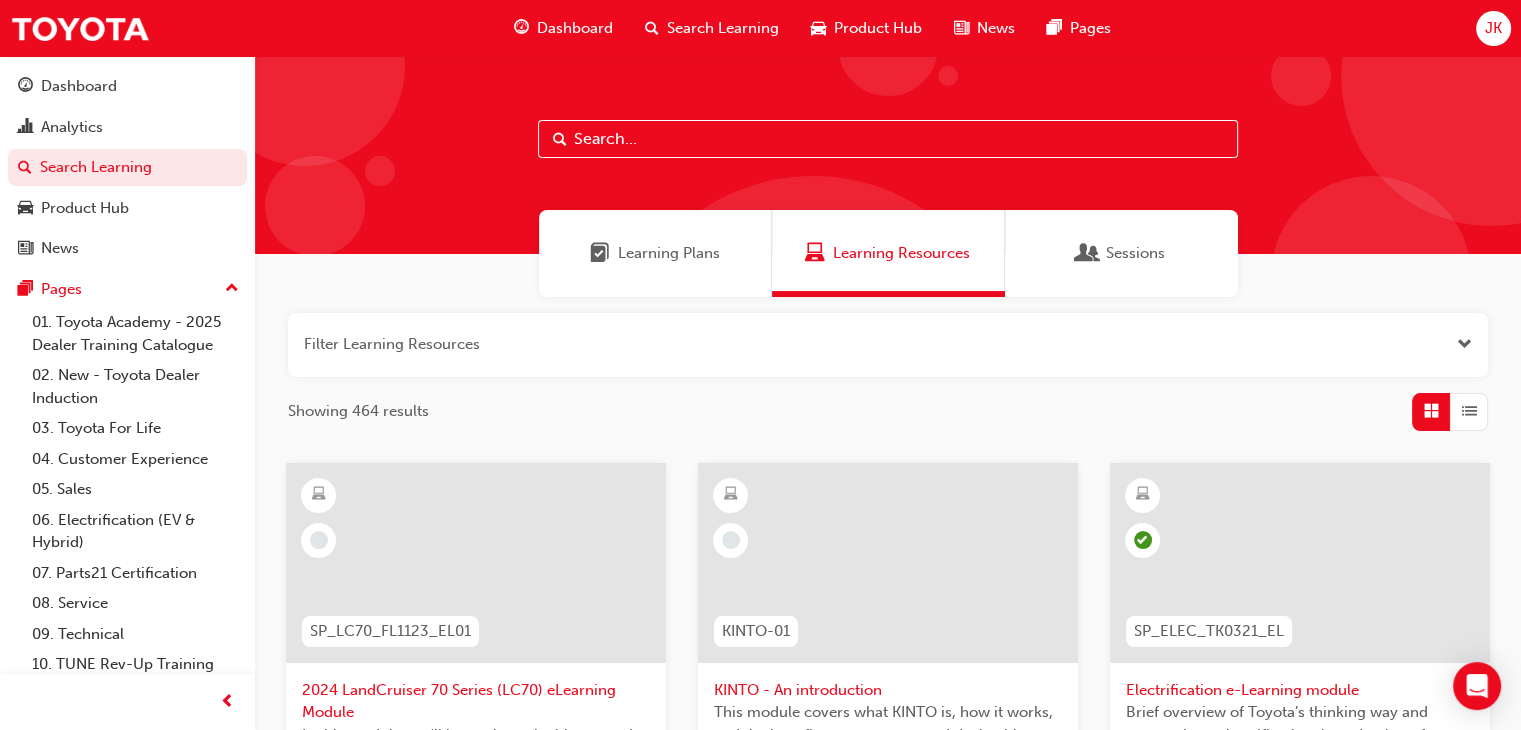 click at bounding box center [1464, 344] 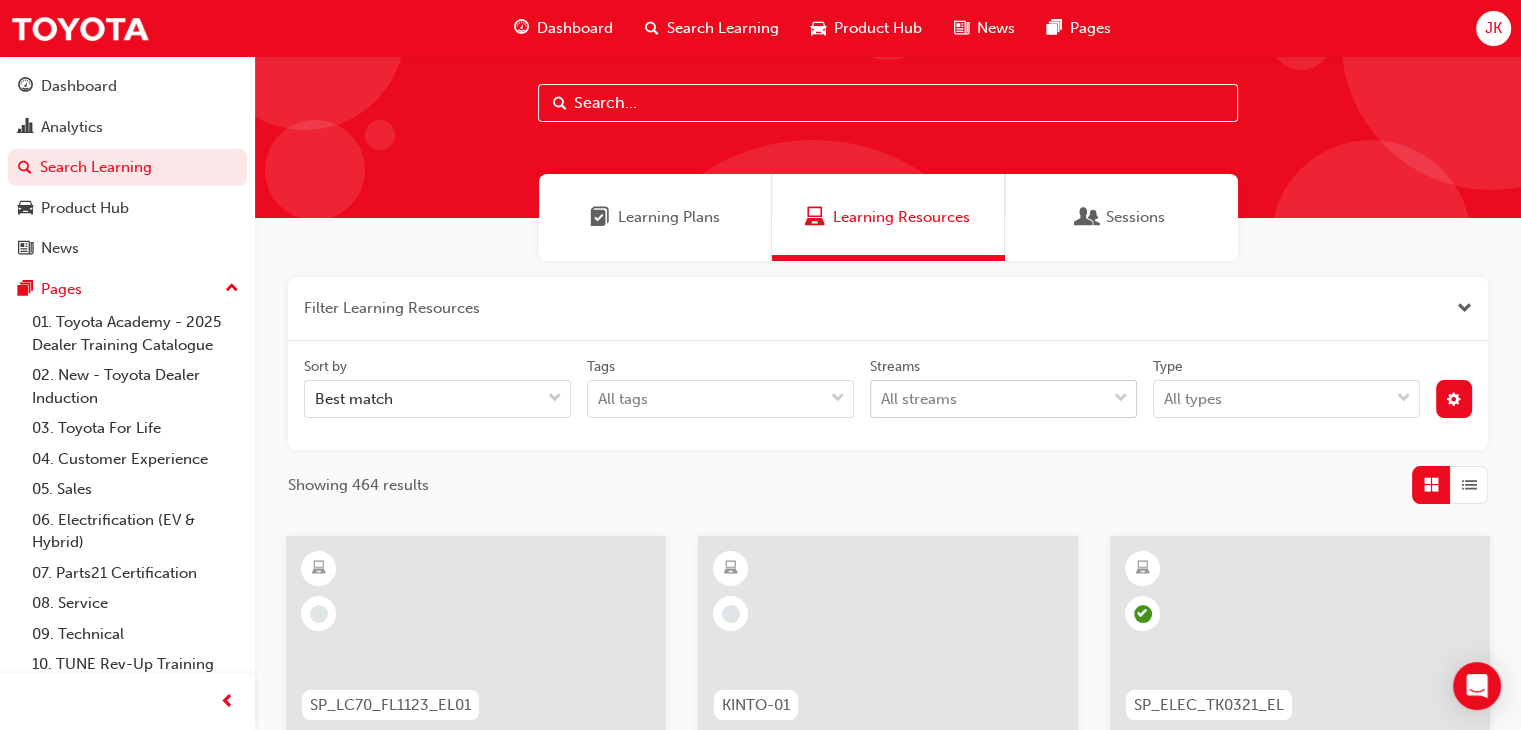 click on "Your version of Internet Explorer is outdated and not supported. Please upgrade to a  modern browser . Dashboard Search Learning Product Hub News Pages JK Dashboard Analytics Search Learning Product Hub News Pages Pages 01. Toyota Academy - 2025 Dealer Training Catalogue 02. New - Toyota Dealer Induction  03. Toyota For Life 04. Customer Experience 05. Sales 06. Electrification (EV & Hybrid) 07. Parts21 Certification 08. Service 09. Technical  10. TUNE Rev-Up Training All Pages Learning Plans Learning Resources Sessions Filter Learning Resources Sort by Best match Tags All tags Streams All streams Type All types Showing 464 results SP_LC70_FL1123_EL01 2024 LandCruiser 70 Series (LC70) eLearning Module In this module you'll learn about the history and the key selling features of the LandCruiser 70 series.   30 mins Product KINTO-01 KINTO - An introduction This module covers what KINTO is, how it works, and the benefits to customers and dealerships.   16 mins Sales SP_ELEC_TK0321_EL   30 mins Product   30 mins" at bounding box center [760, 329] 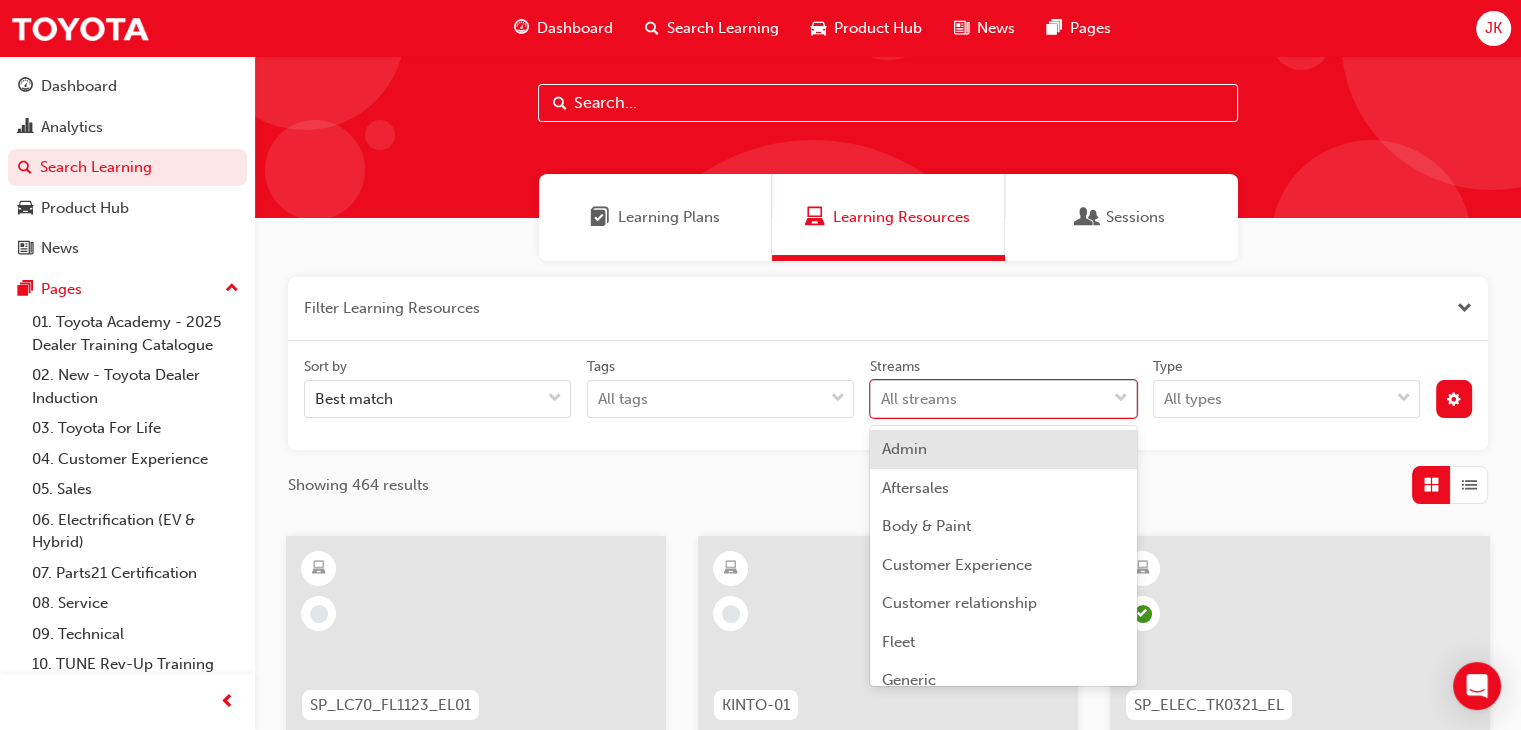 scroll, scrollTop: 40, scrollLeft: 0, axis: vertical 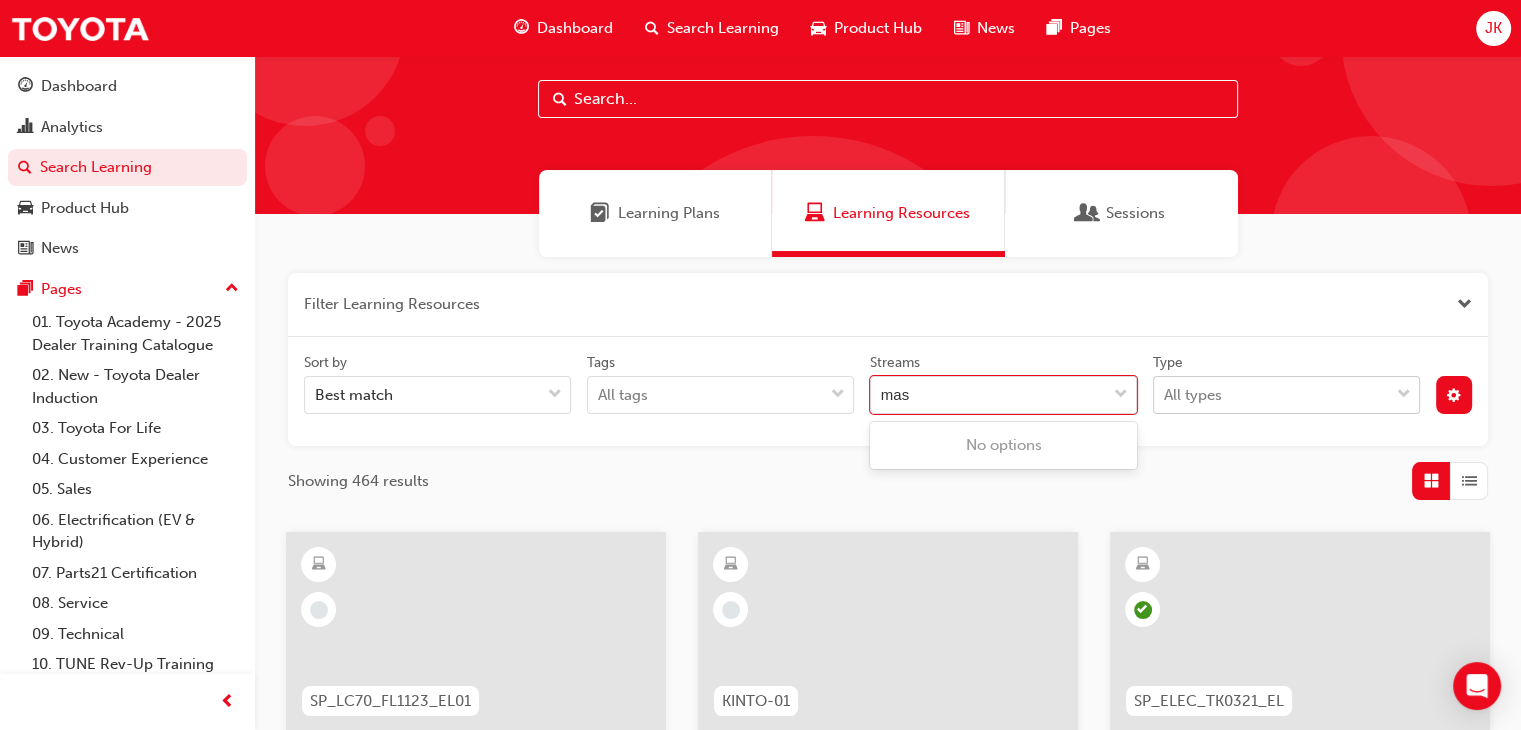 type on "mas" 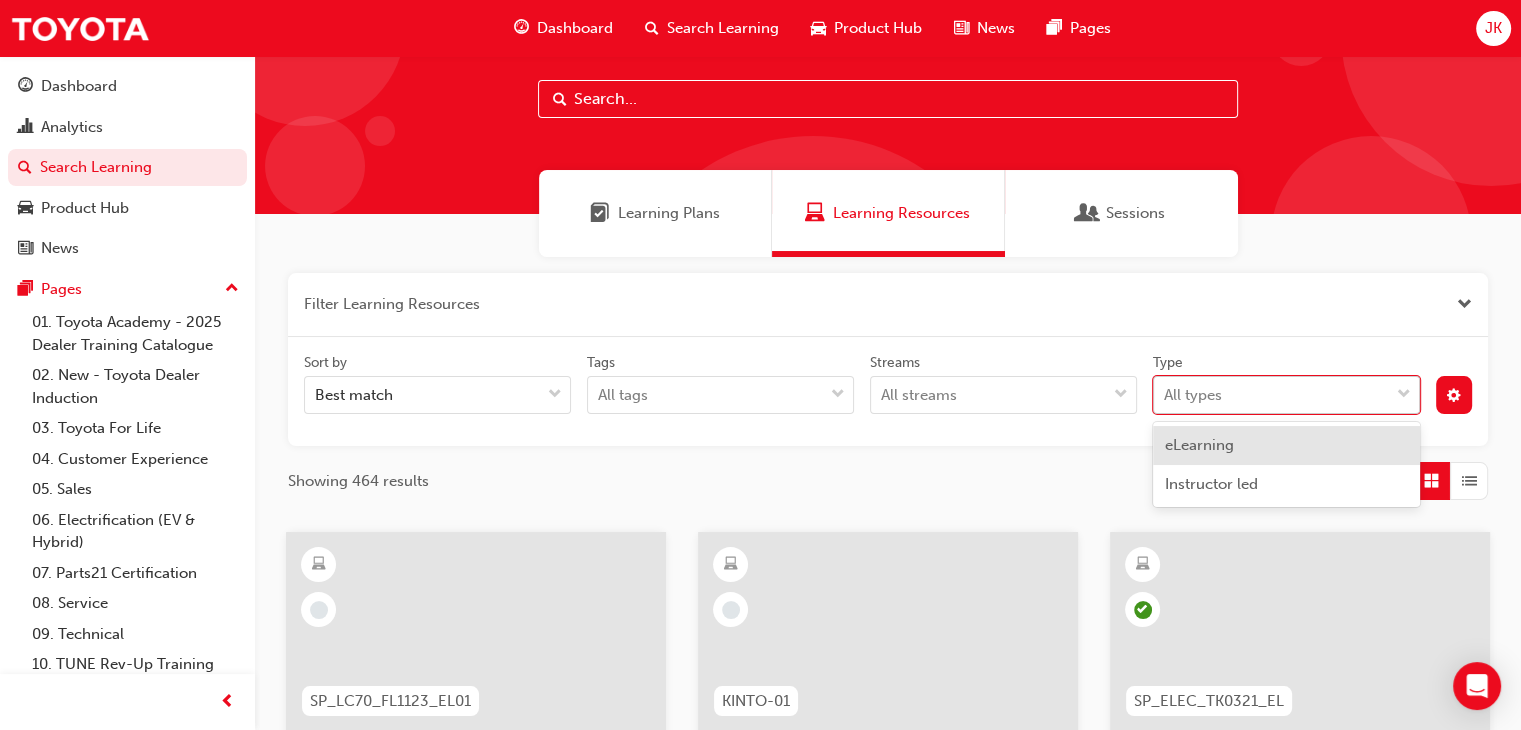 click at bounding box center [1404, 395] 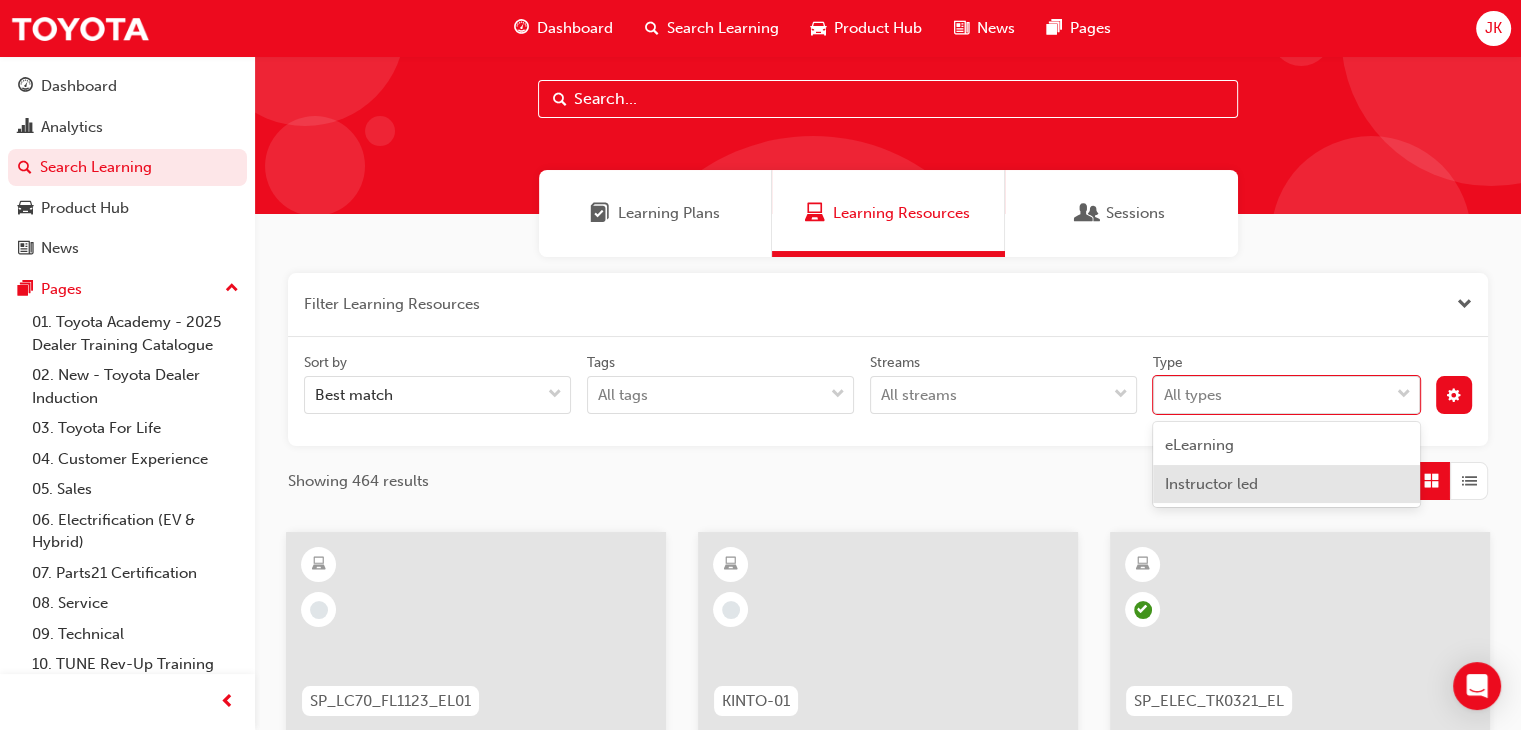 click on "Instructor led" at bounding box center (1211, 484) 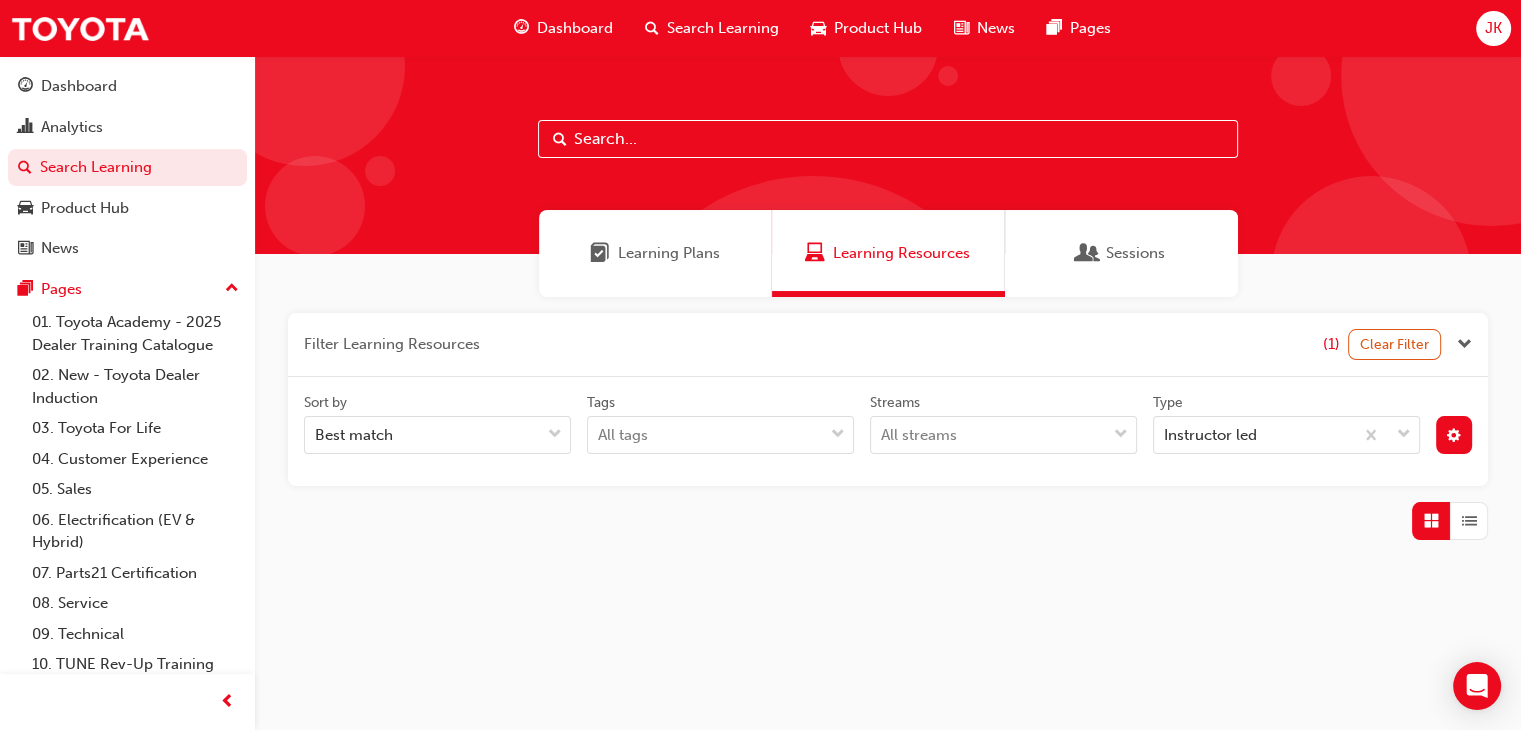 scroll, scrollTop: 0, scrollLeft: 0, axis: both 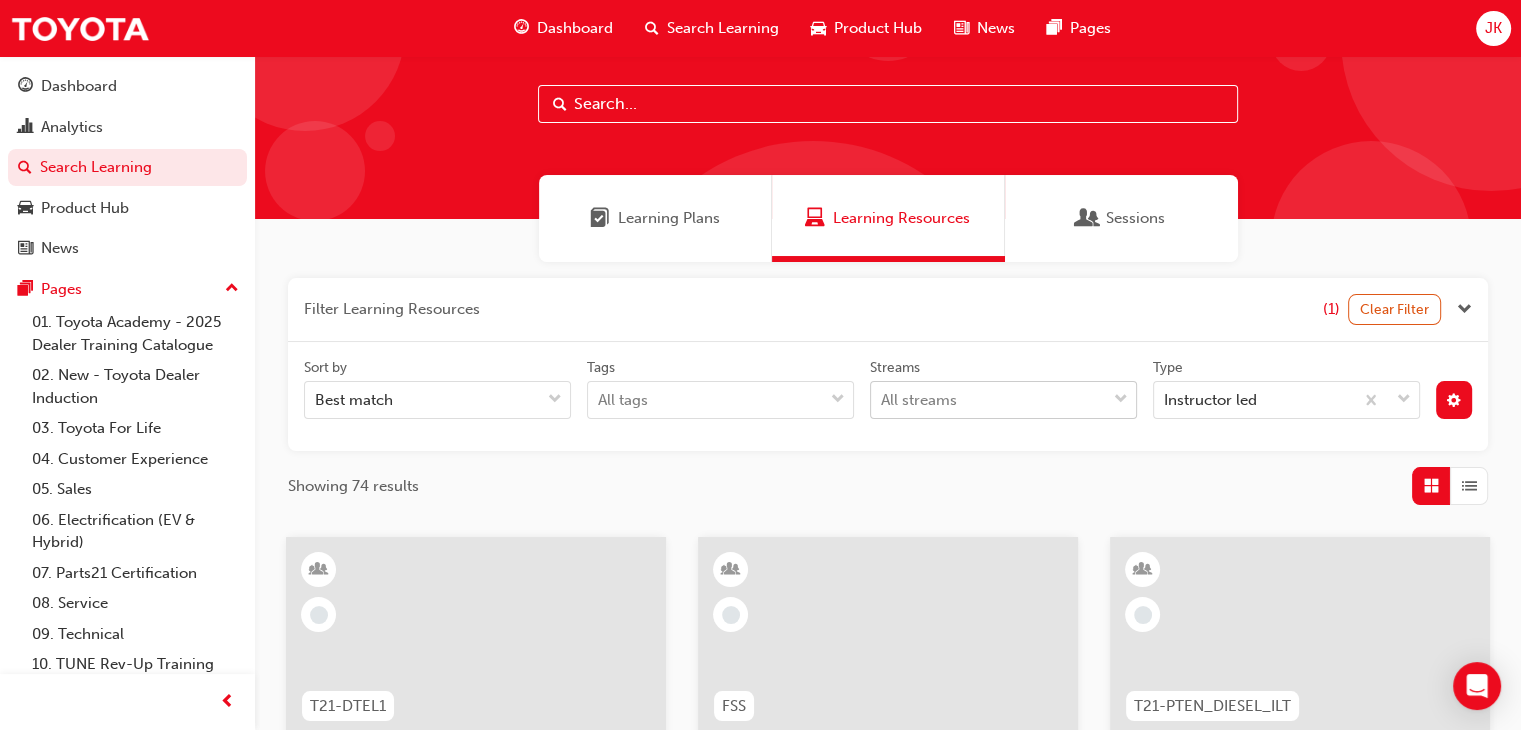 click on "Your version of Internet Explorer is outdated and not supported. Please upgrade to a  modern browser . Dashboard Search Learning Product Hub News Pages JK Dashboard Analytics Search Learning Product Hub News Pages Pages 01. Toyota Academy - 2025 Dealer Training Catalogue 02. New - Toyota Dealer Induction  03. Toyota For Life 04. Customer Experience 05. Sales 06. Electrification (EV & Hybrid) 07. Parts21 Certification 08. Service 09. Technical  10. TUNE Rev-Up Training All Pages Learning Plans Learning Resources Sessions Filter Learning Resources (1) Clear Filter Sort by Best match Tags All tags Streams All streams Type Instructor led Showing 74 results T21-DTEL1 DT Body Electrical Diagnosis Technician Body Electrical is the first of four Electrical modules in the Diagnosis Technician Electrical stream, and focuses on basic body electrical systems.    3 days Technical FSS Fleet Strategic Sales Process   3 hrs Fleet T21-PTEN_DIESEL_ILT PT Diesel Engine Management - Training   3 days Technical P2P-WEB   60 mins" at bounding box center [760, 330] 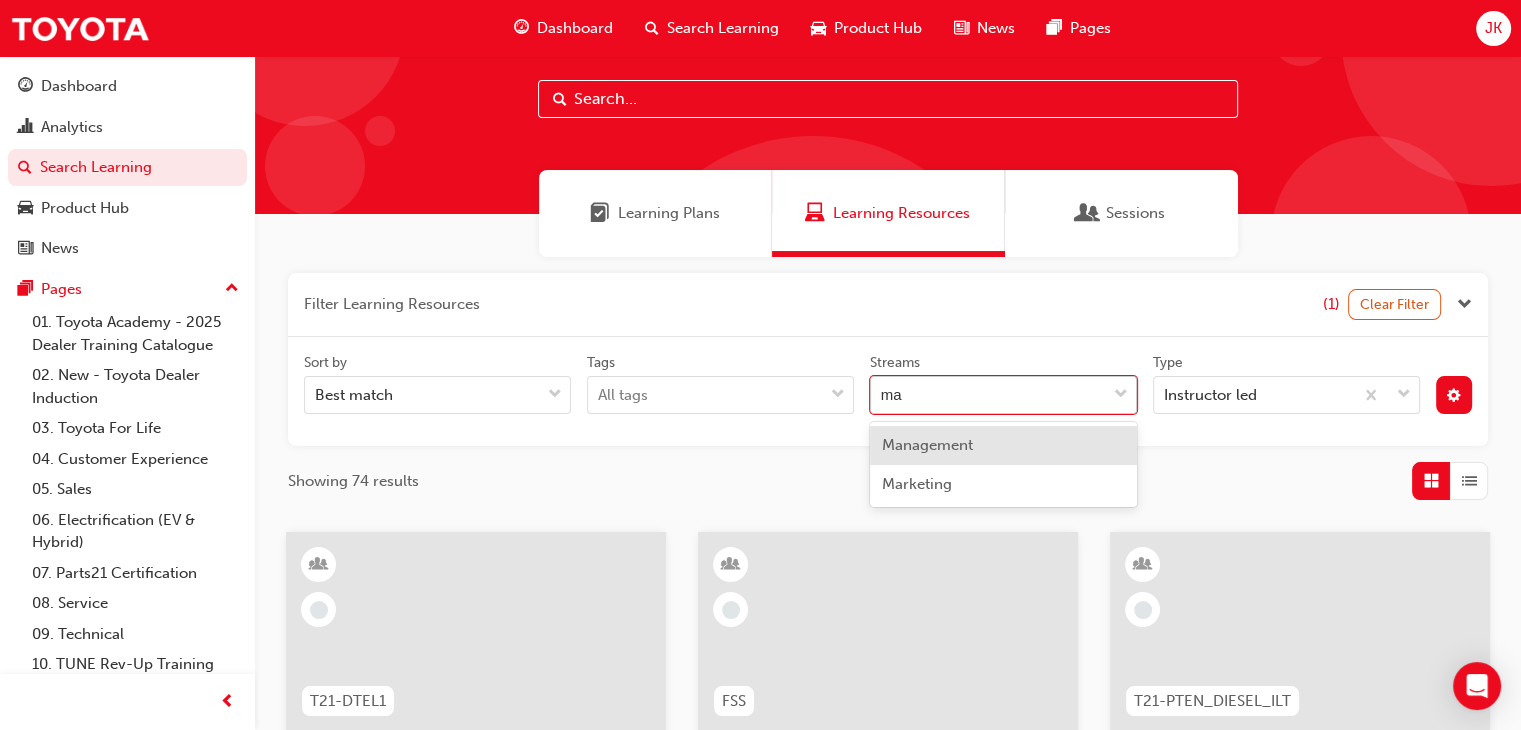 type on "mas" 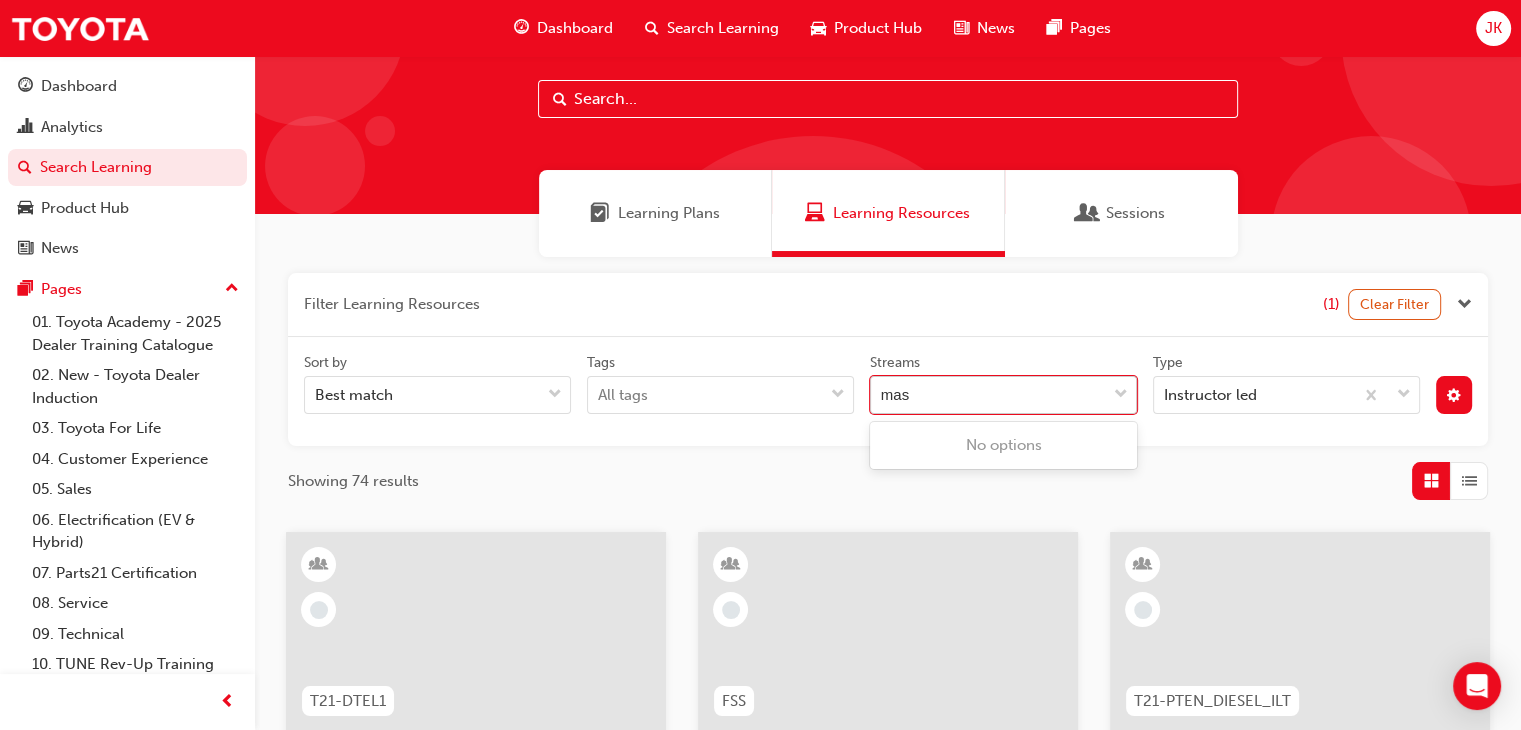 type 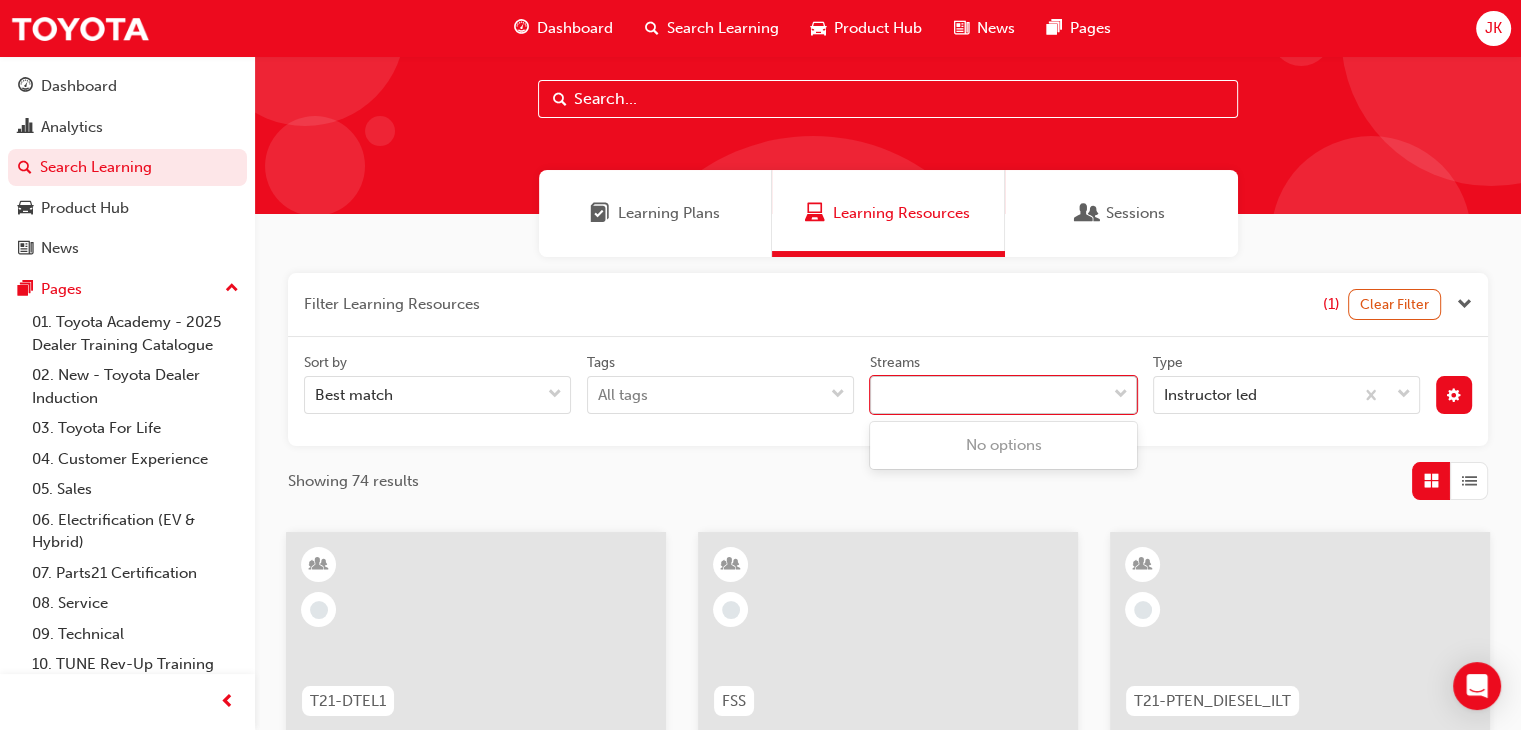 click at bounding box center (1121, 395) 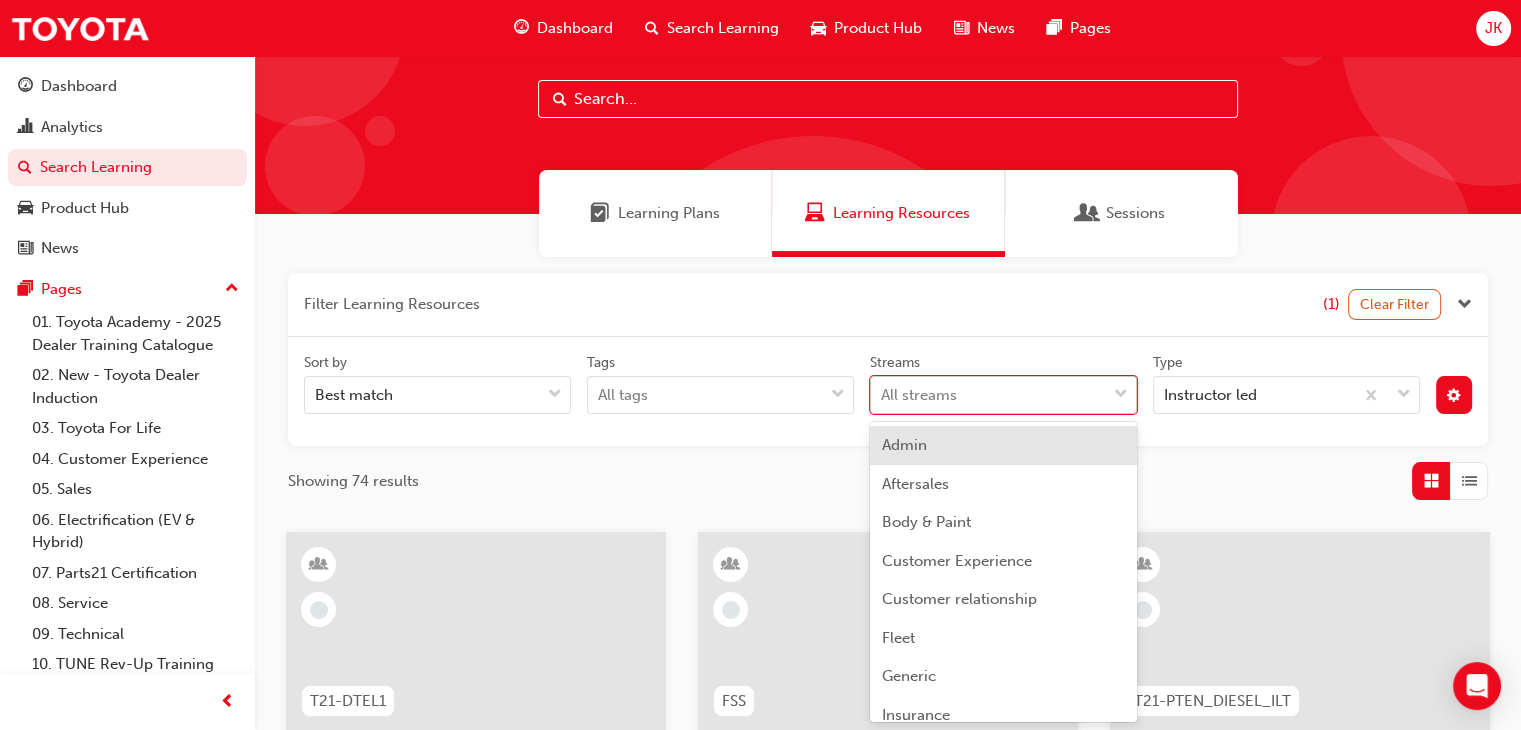 click at bounding box center (1121, 395) 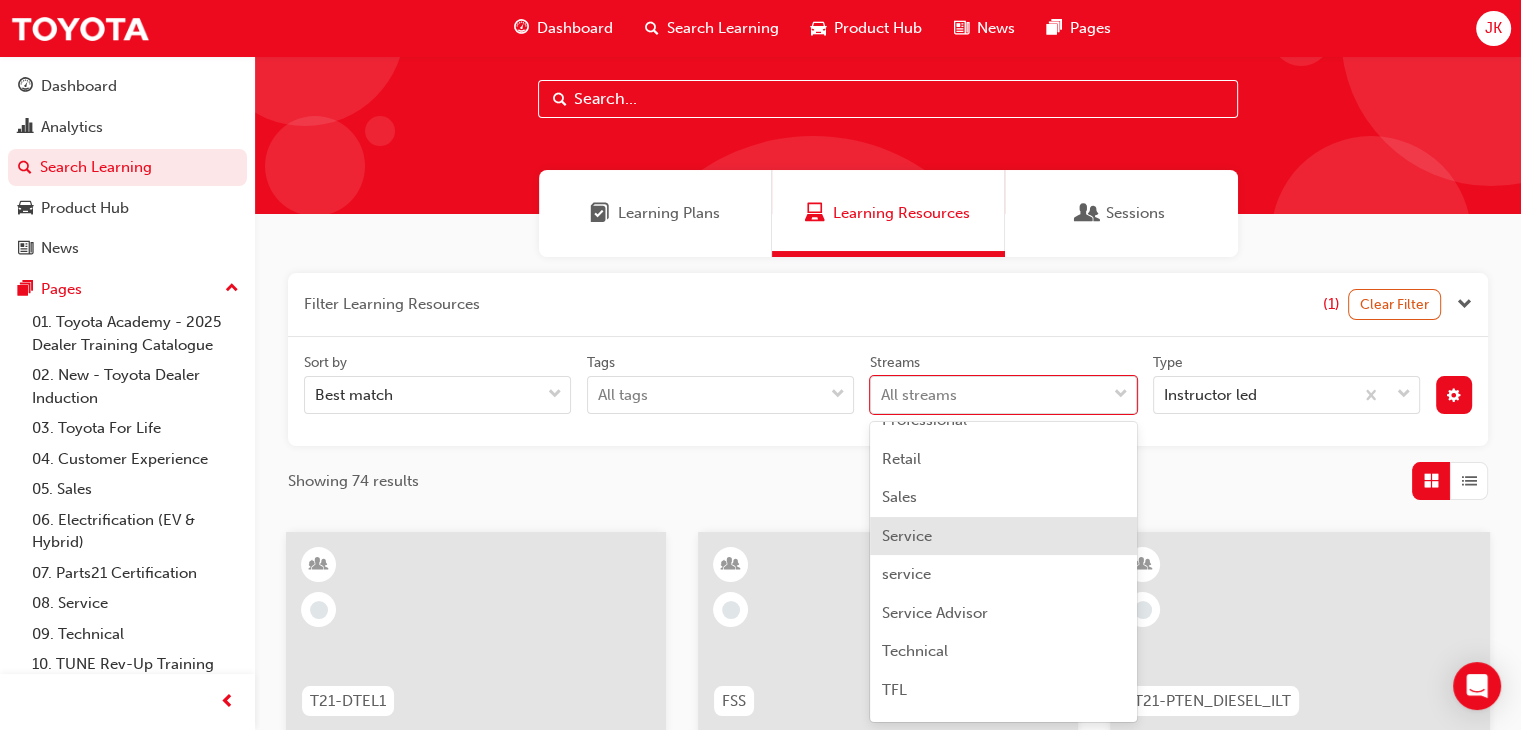 scroll, scrollTop: 532, scrollLeft: 0, axis: vertical 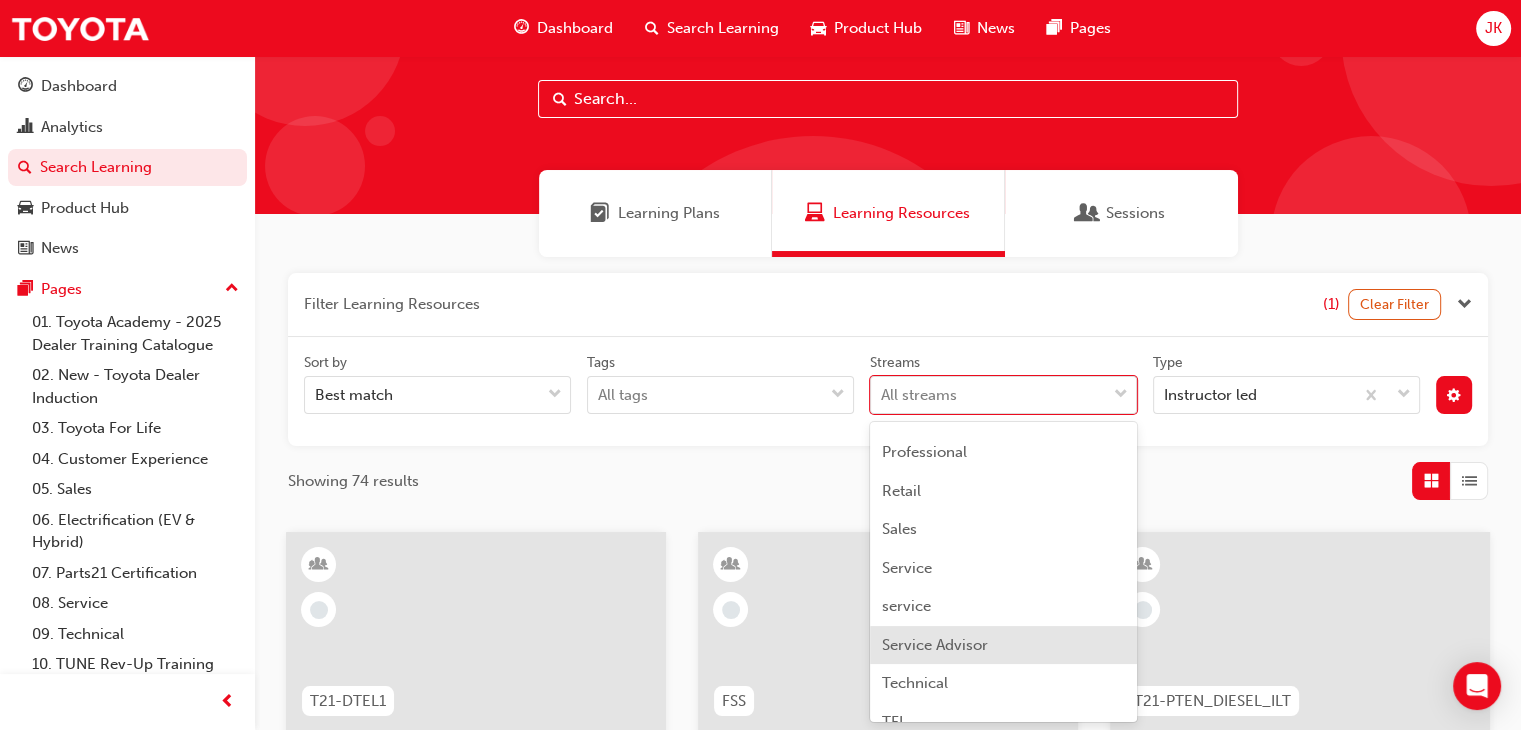 click on "Service Advisor" at bounding box center (935, 645) 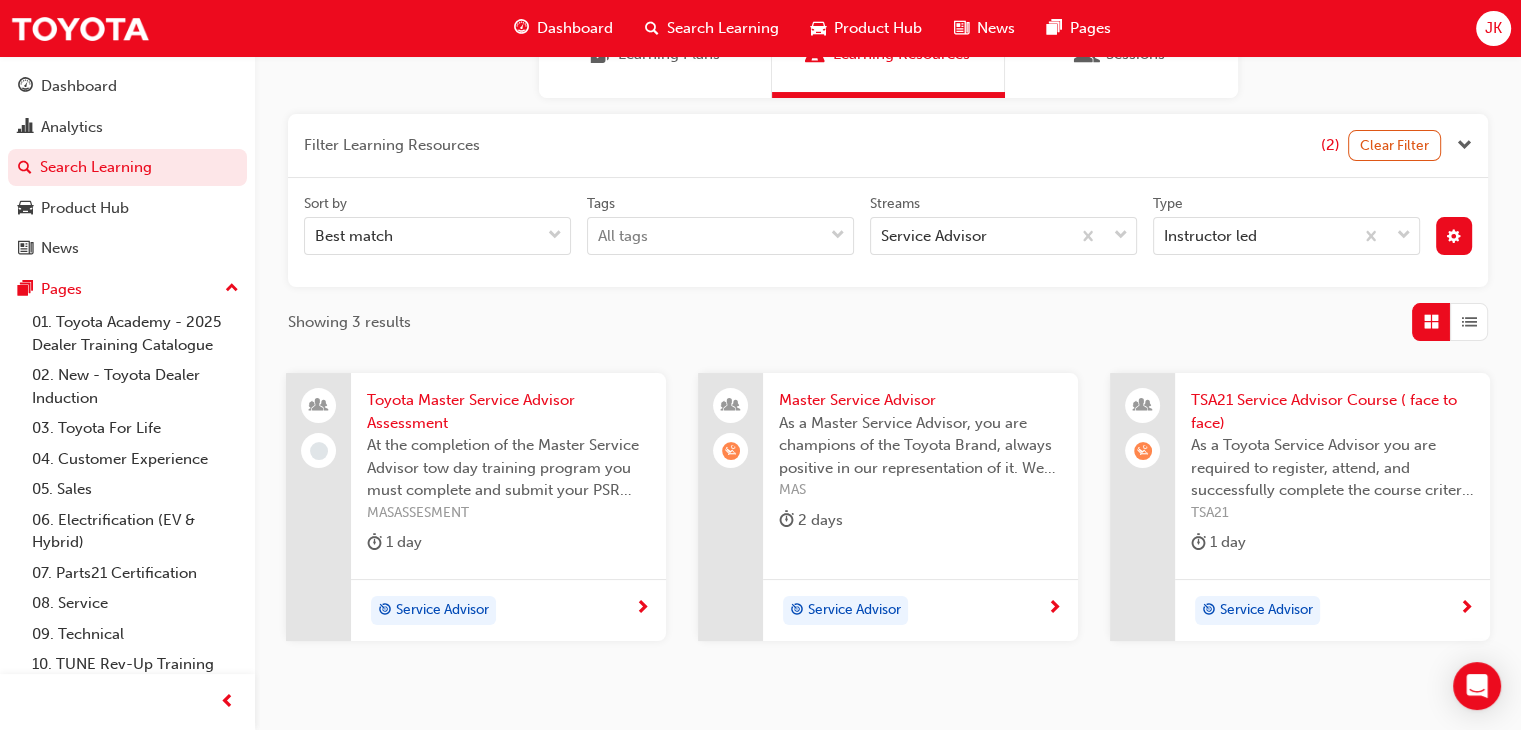 scroll, scrollTop: 200, scrollLeft: 0, axis: vertical 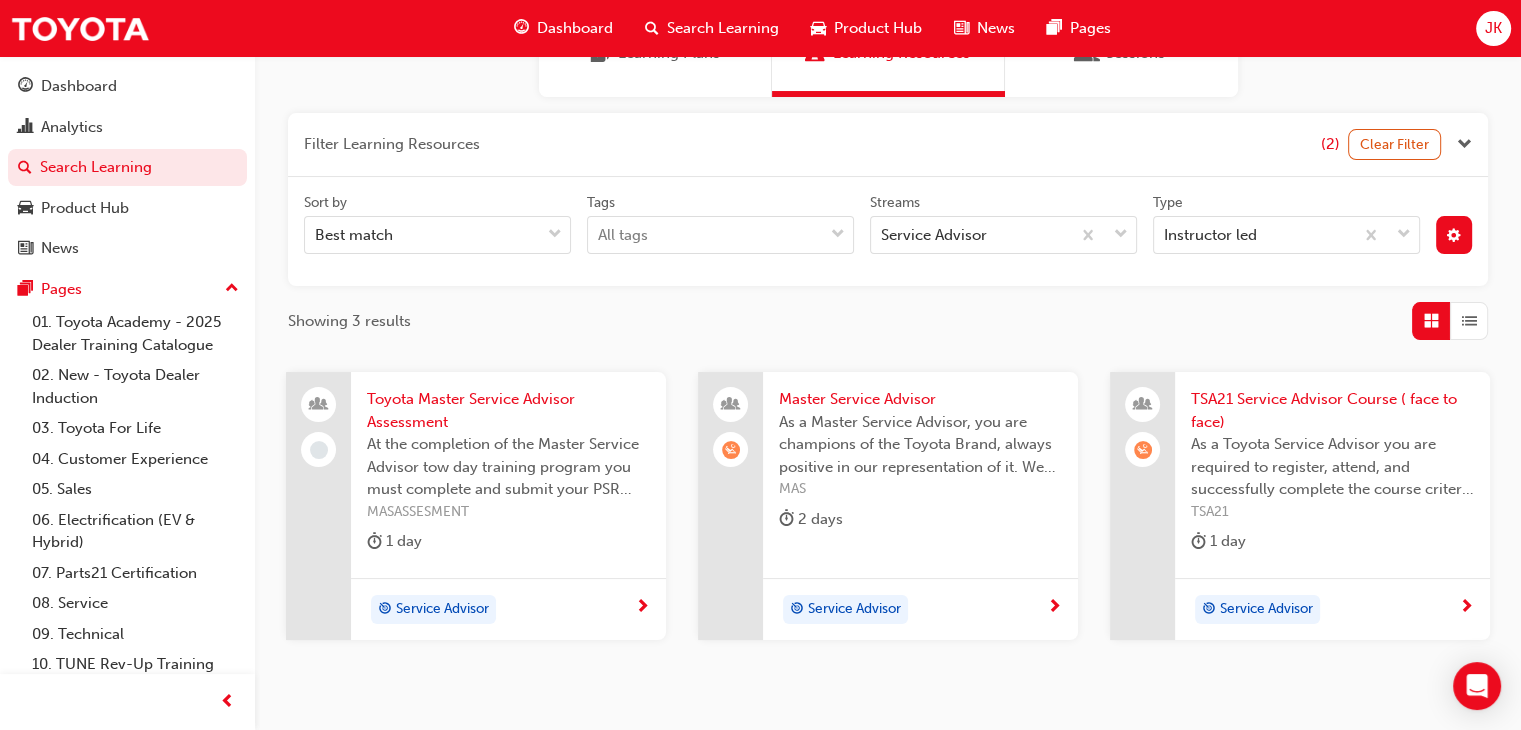 click on "Toyota Master Service Advisor Assessment" at bounding box center (508, 410) 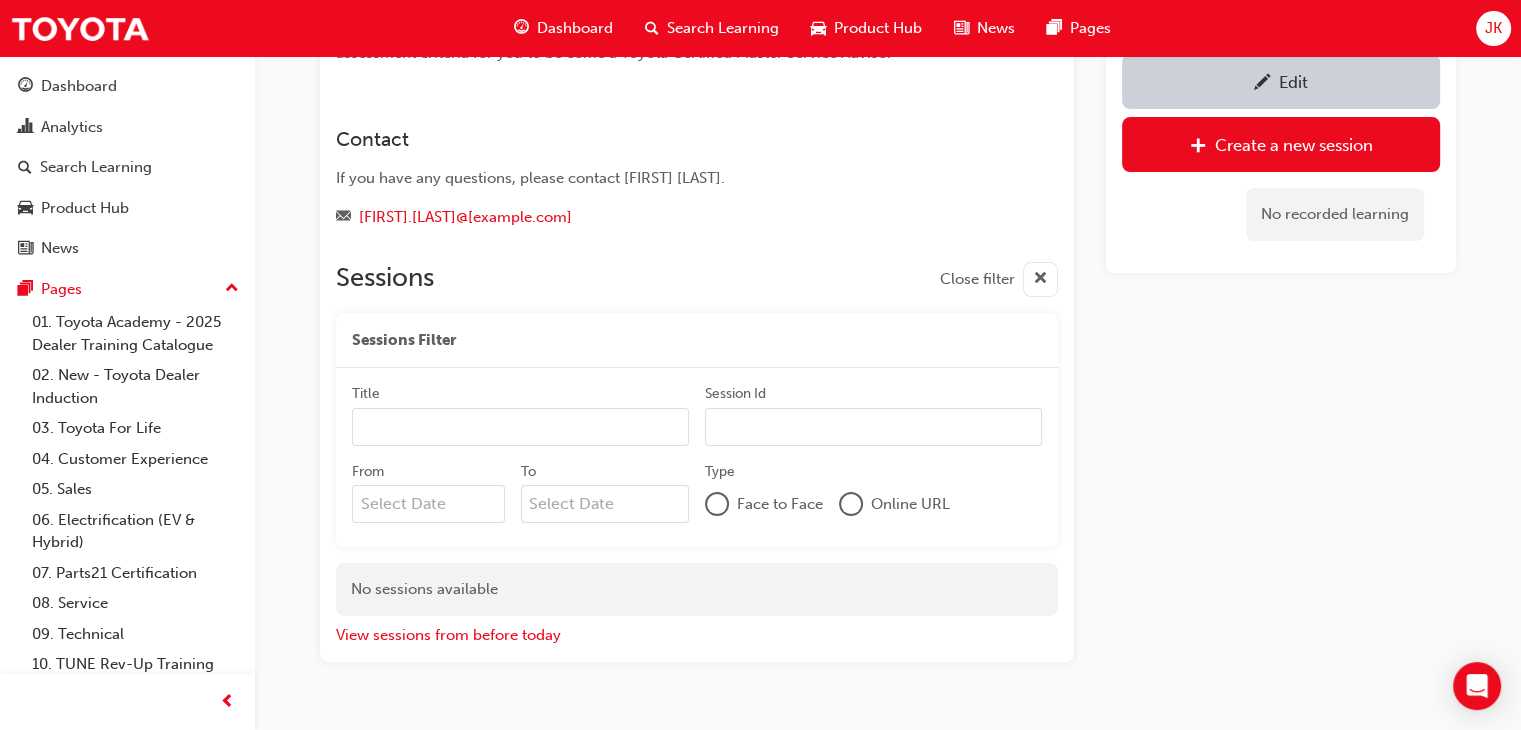 scroll, scrollTop: 370, scrollLeft: 0, axis: vertical 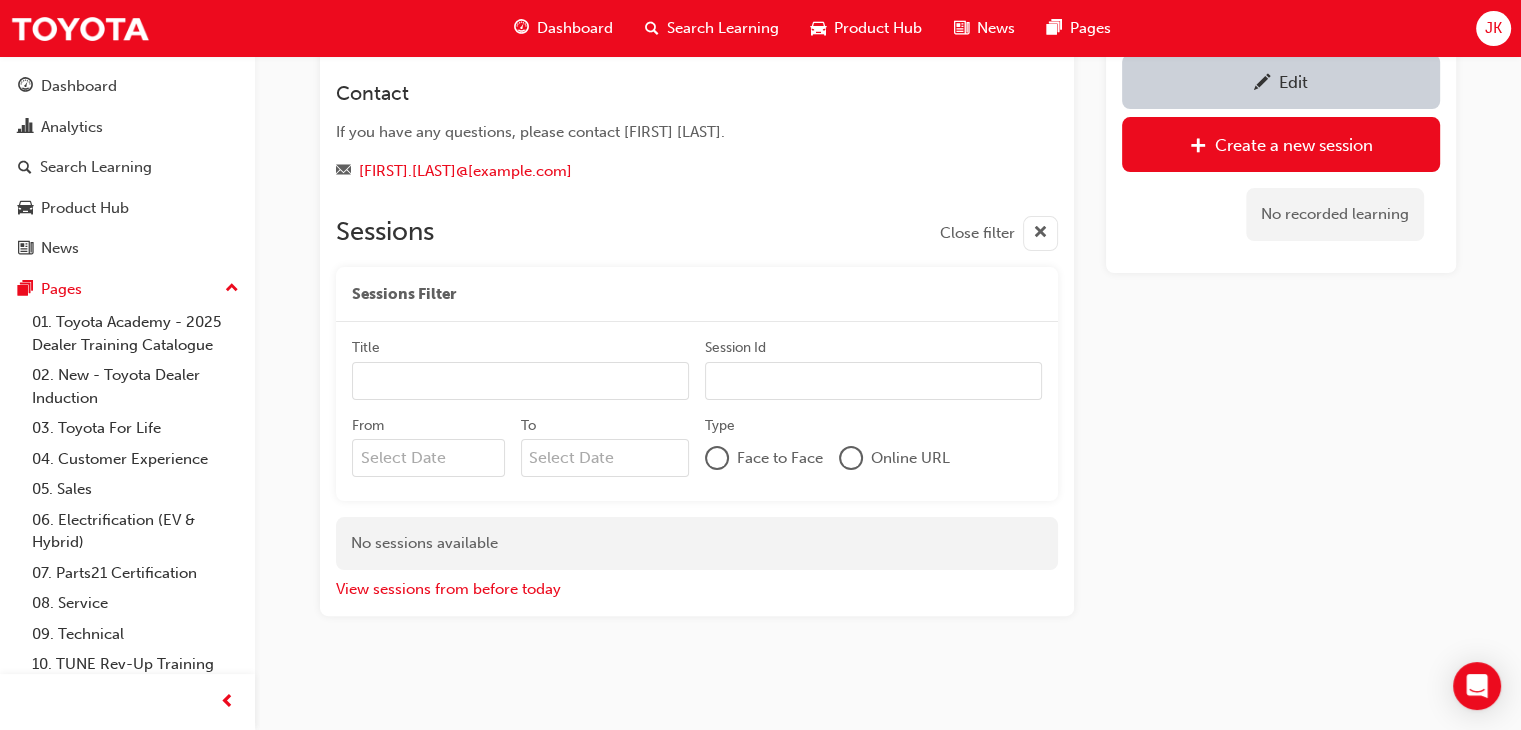 click on "From" at bounding box center [428, 458] 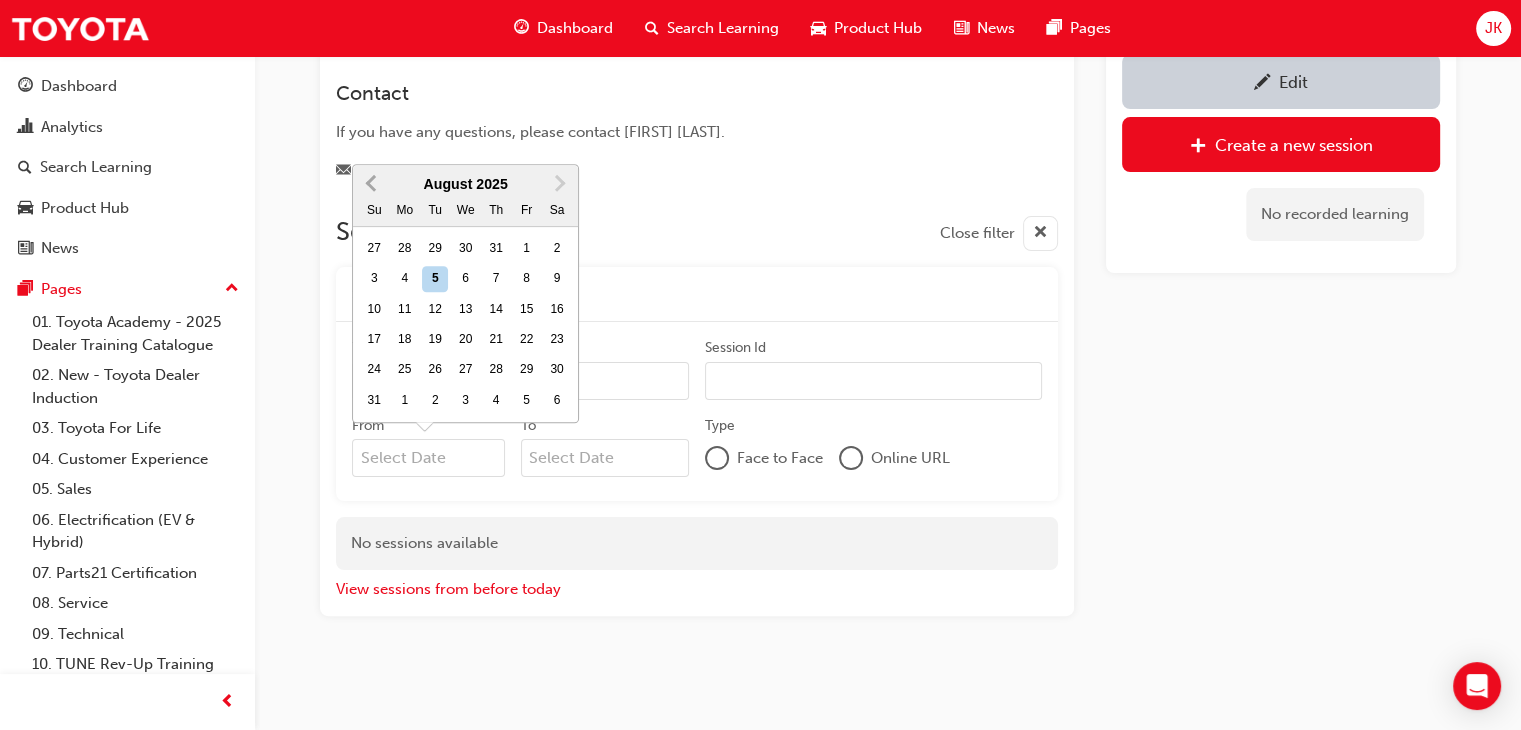 click on "Previous Month" at bounding box center (371, 183) 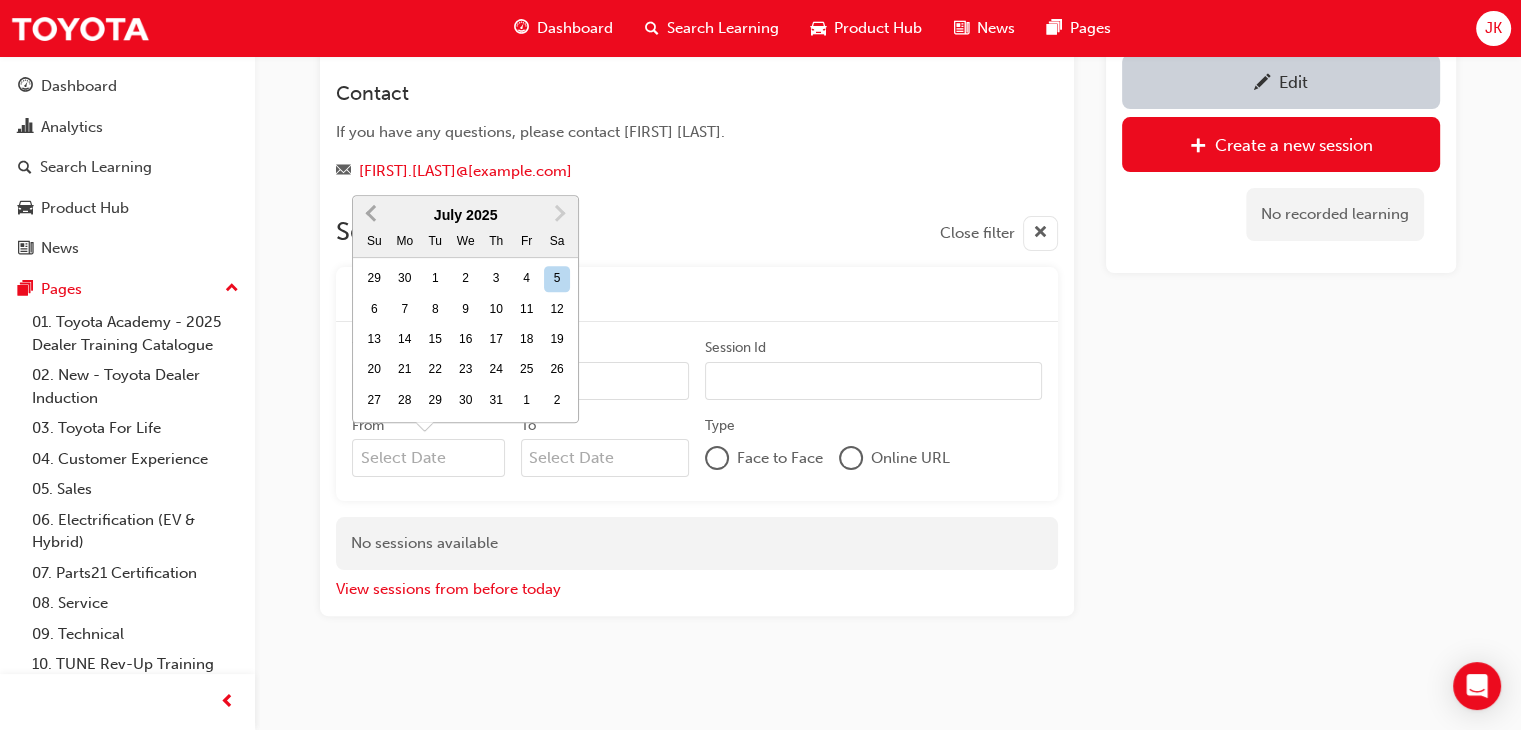 click on "Previous Month" at bounding box center (373, 213) 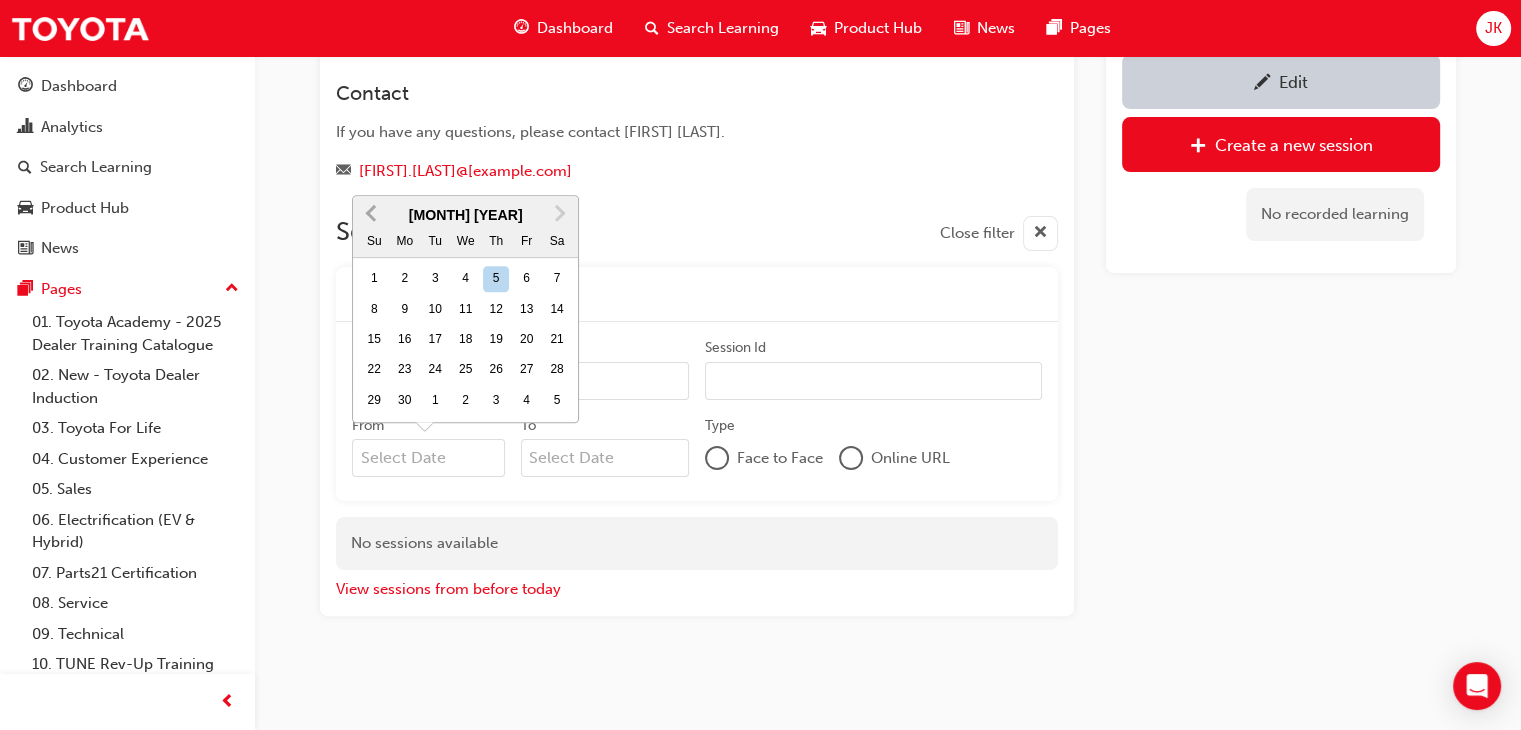 click on "Previous Month" at bounding box center [373, 213] 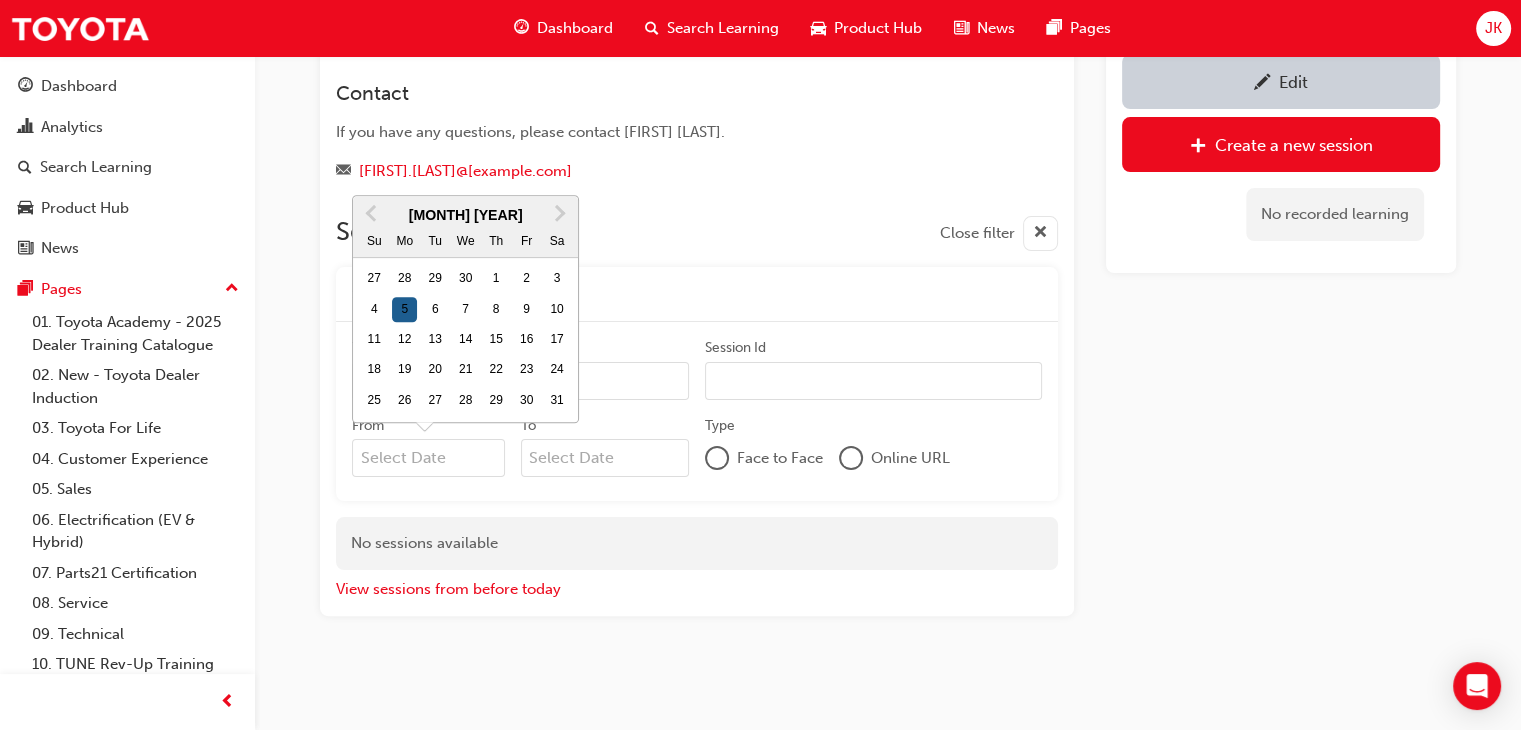 click on "5" at bounding box center (405, 310) 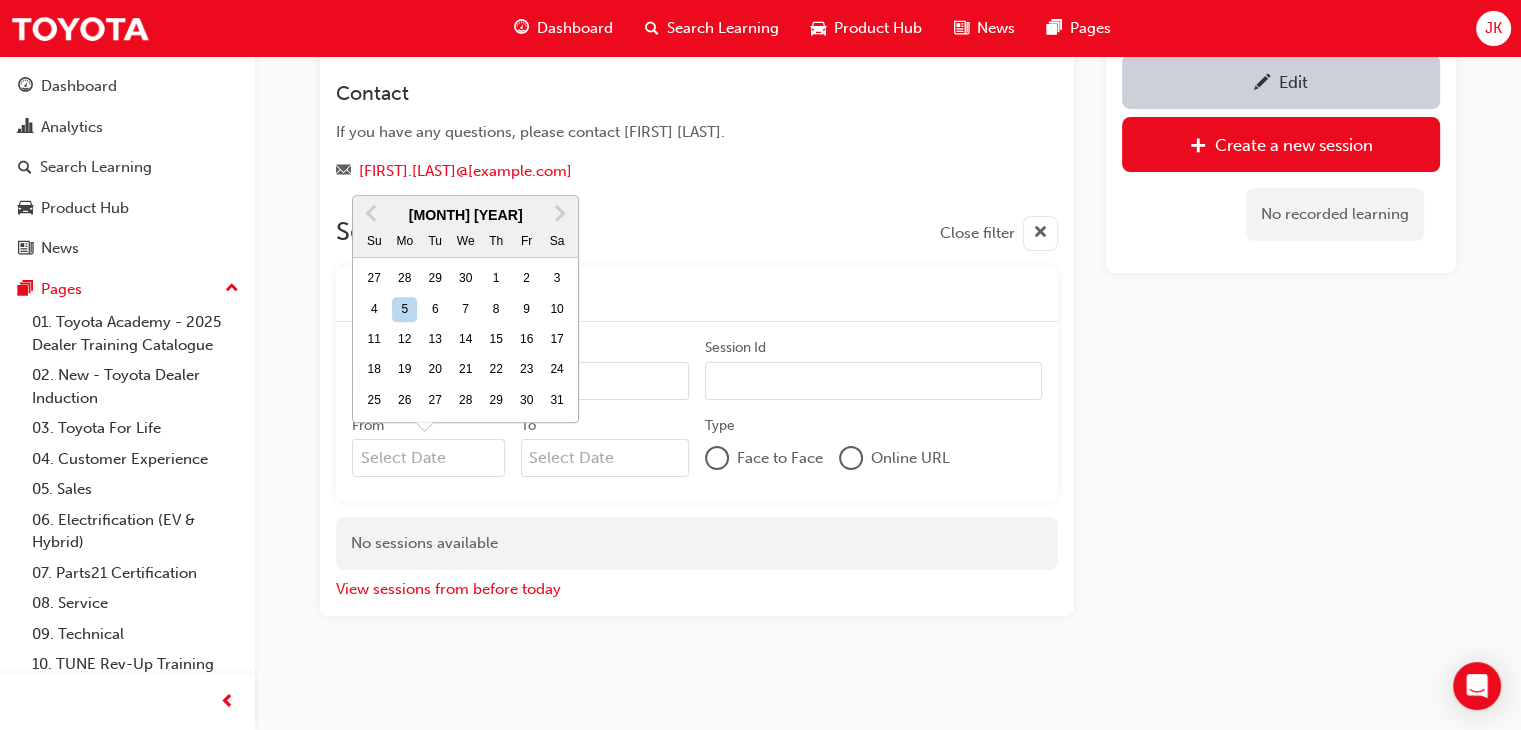 type on "[MONTH]/[DAY]/[YEAR]" 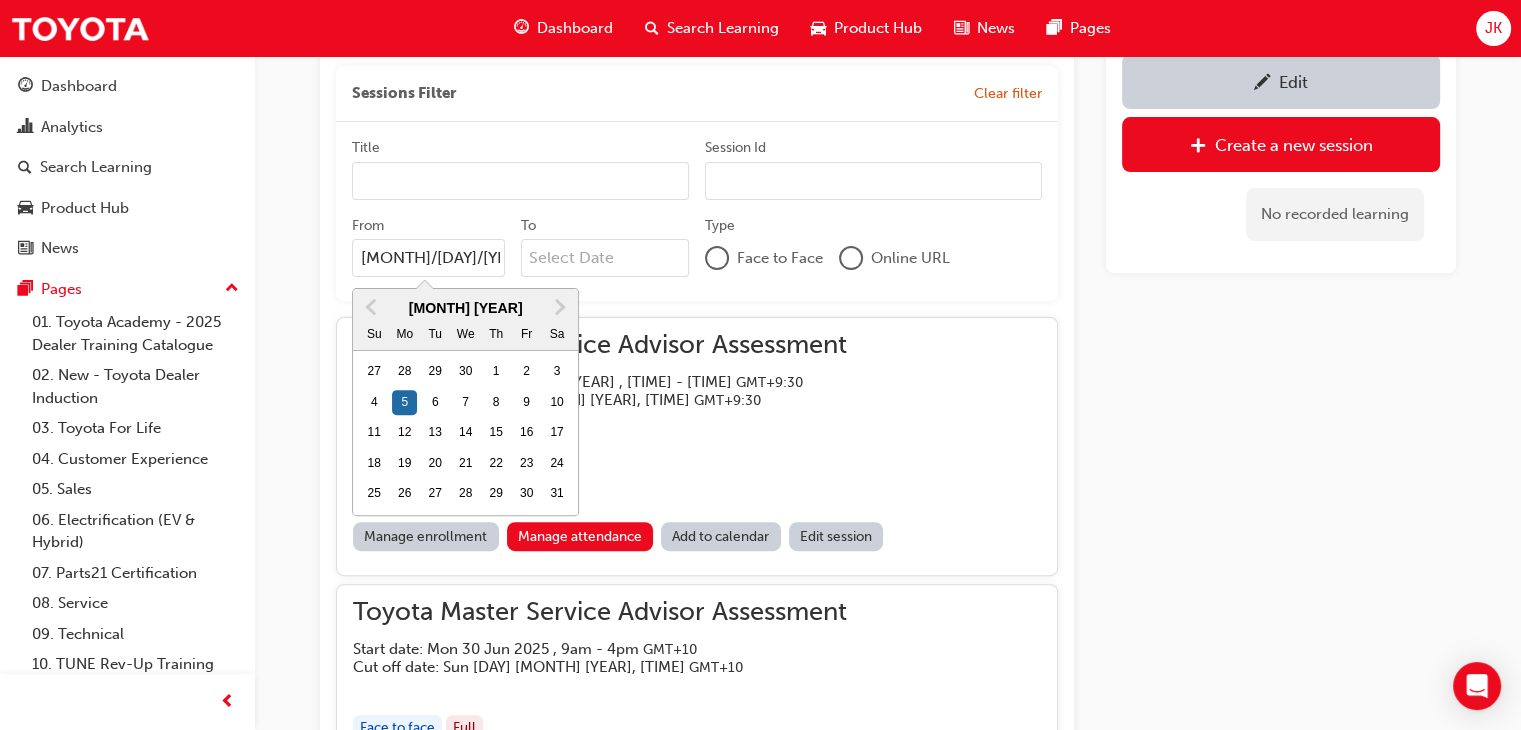 scroll, scrollTop: 770, scrollLeft: 0, axis: vertical 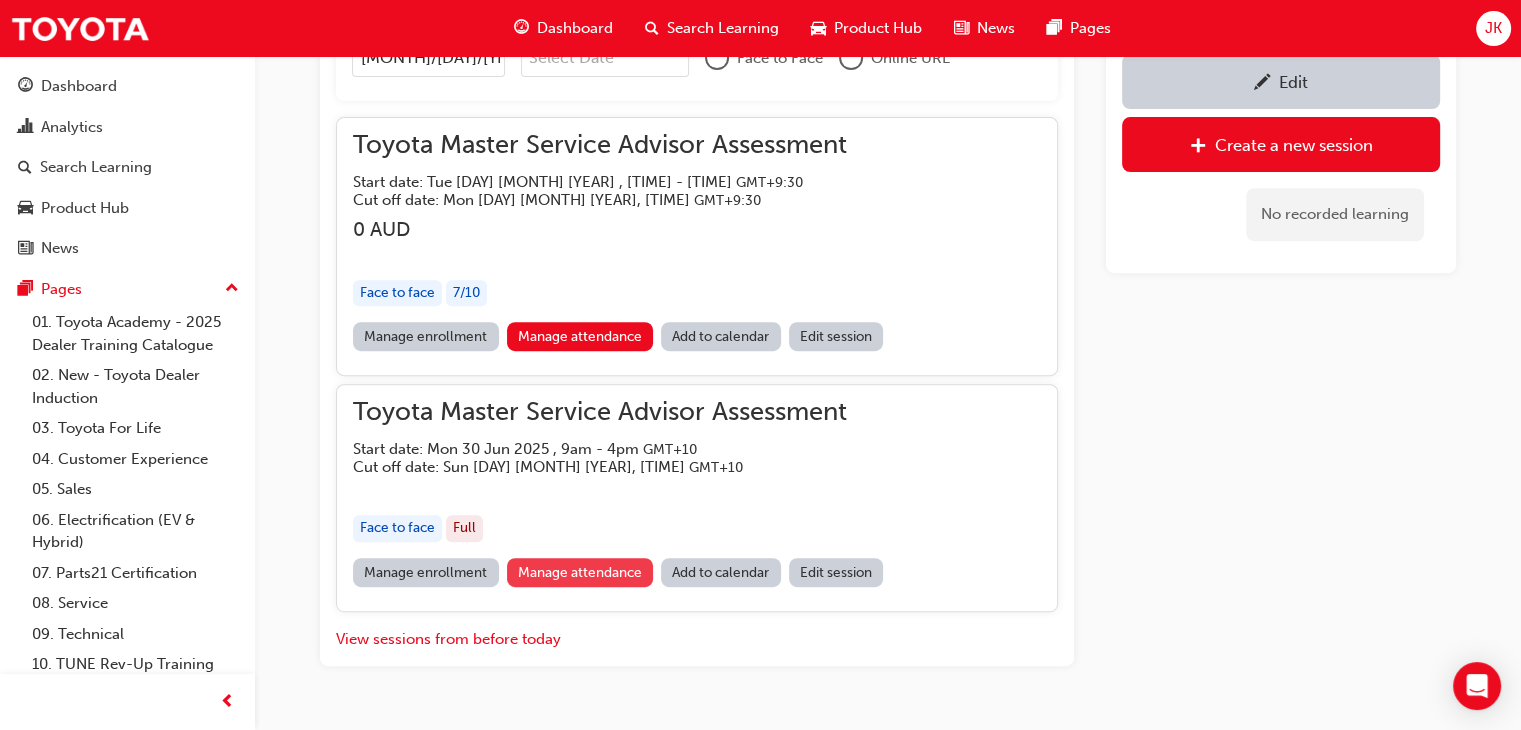 click on "Manage attendance" at bounding box center [580, 572] 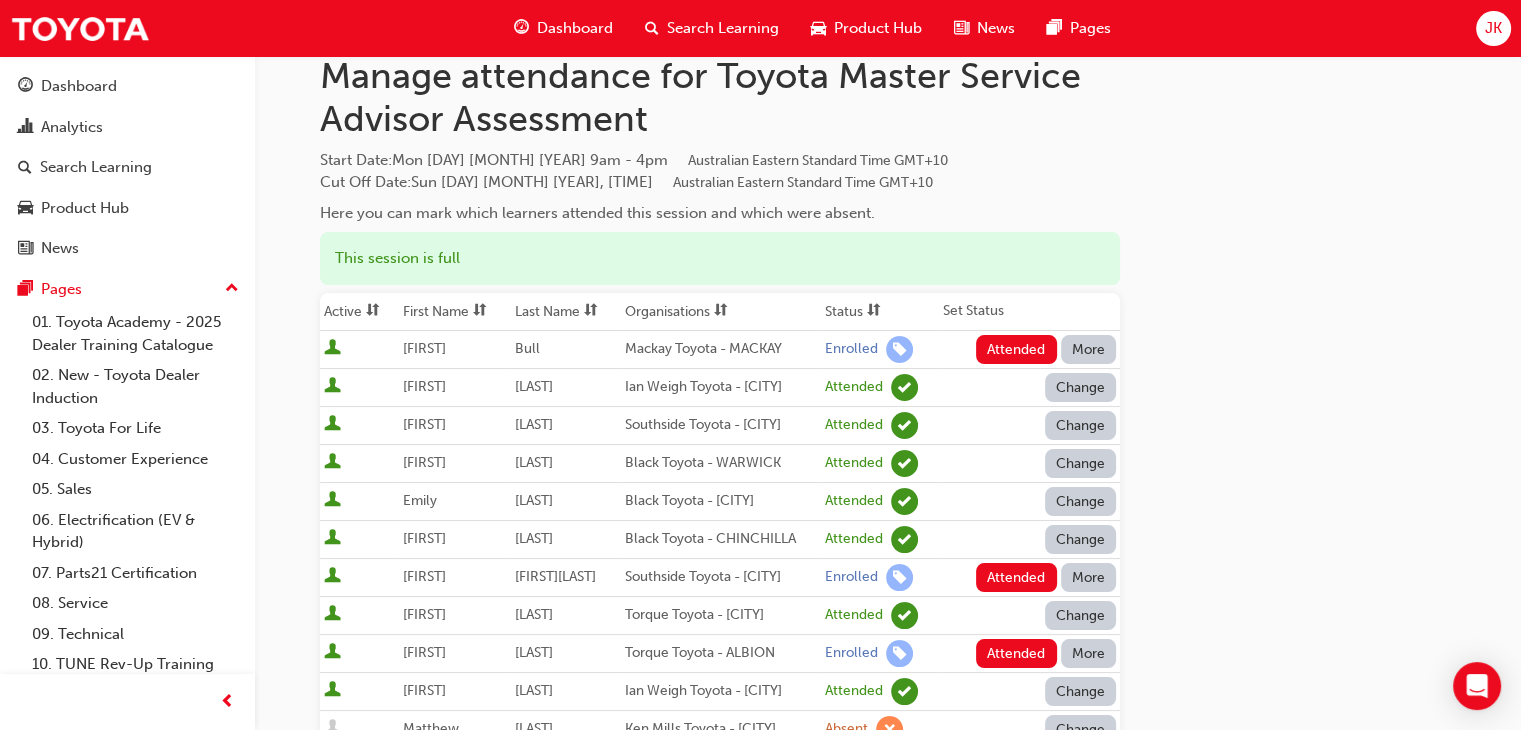 scroll, scrollTop: 100, scrollLeft: 0, axis: vertical 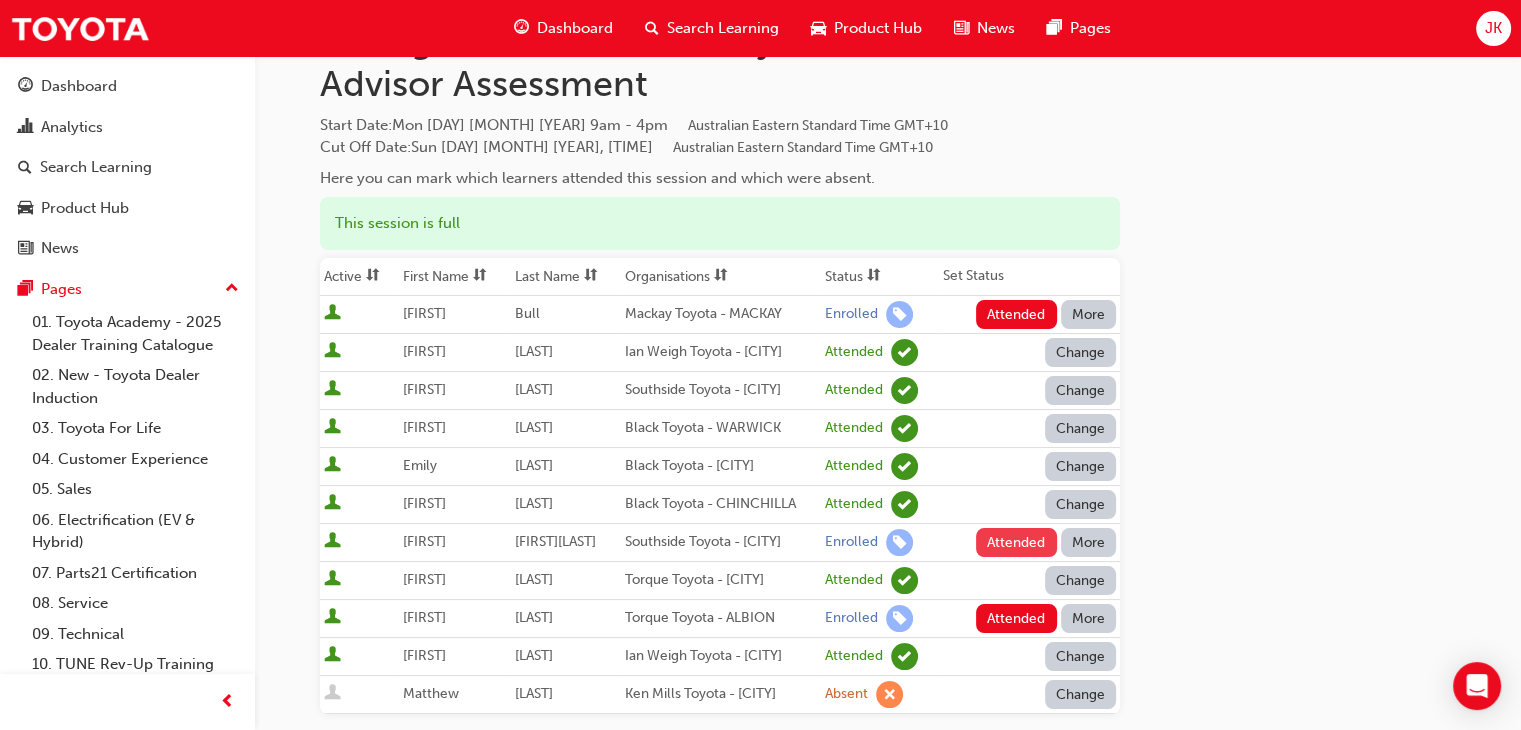 click on "Attended" at bounding box center (1016, 542) 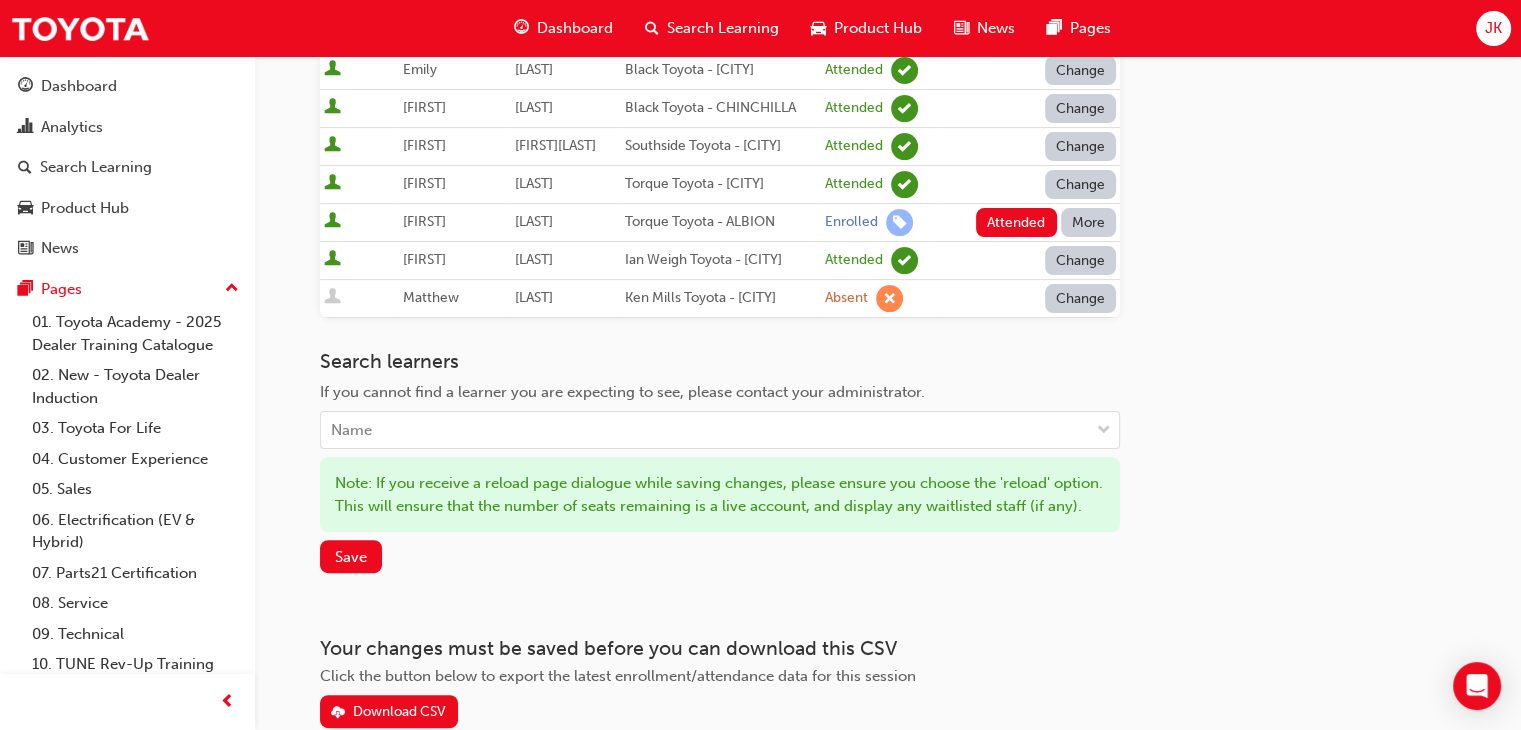 scroll, scrollTop: 500, scrollLeft: 0, axis: vertical 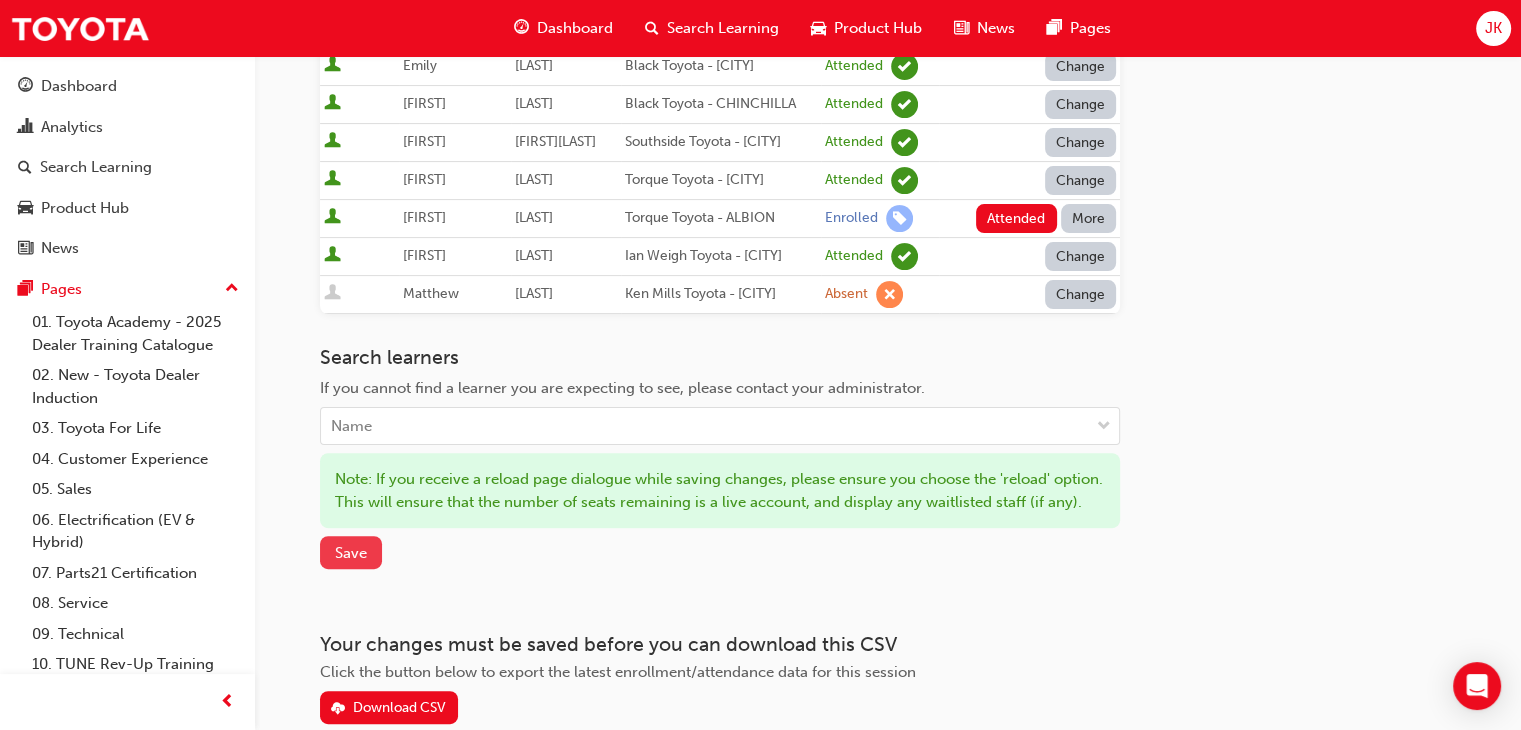 click on "Save" at bounding box center [351, 553] 